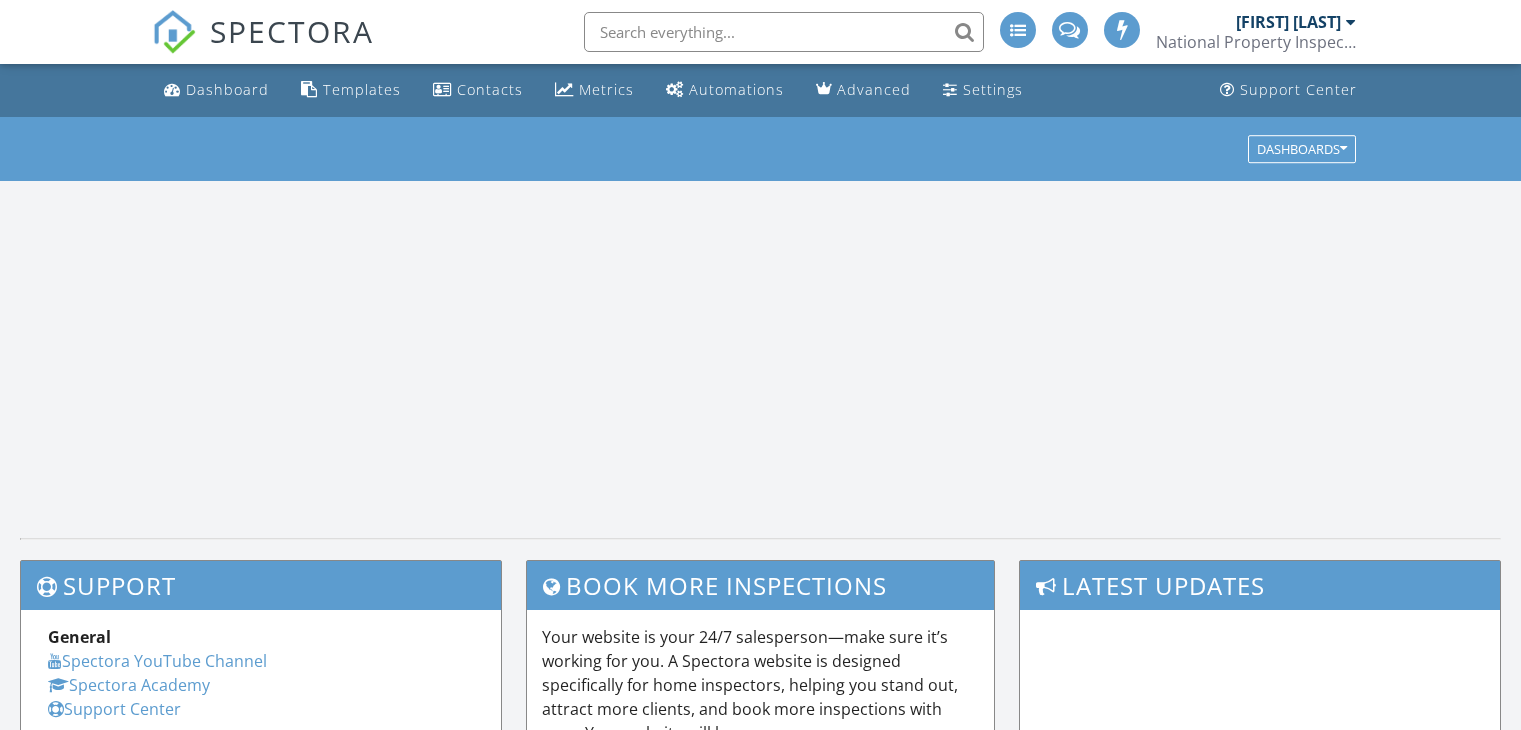scroll, scrollTop: 0, scrollLeft: 0, axis: both 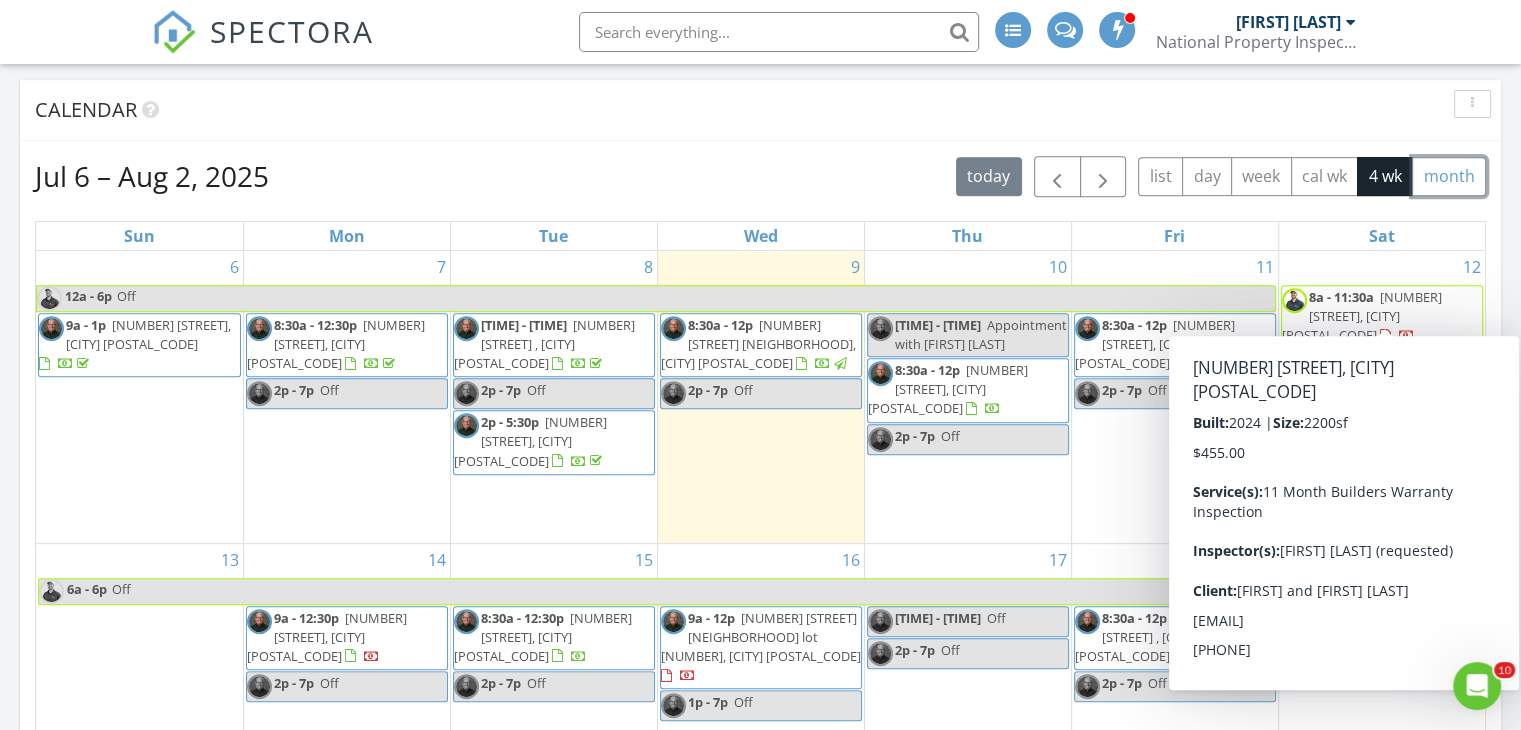 click on "month" at bounding box center (1449, 176) 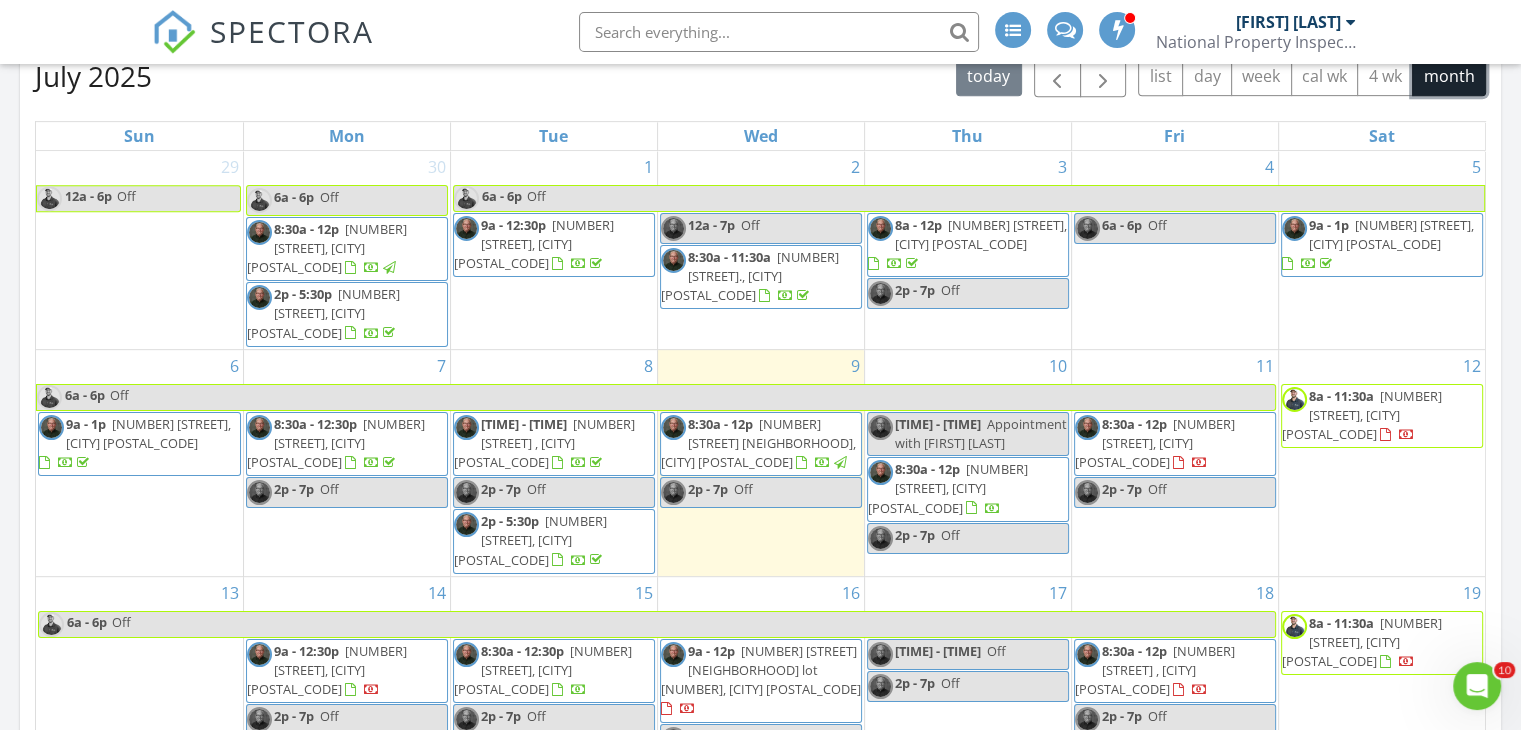 scroll, scrollTop: 700, scrollLeft: 0, axis: vertical 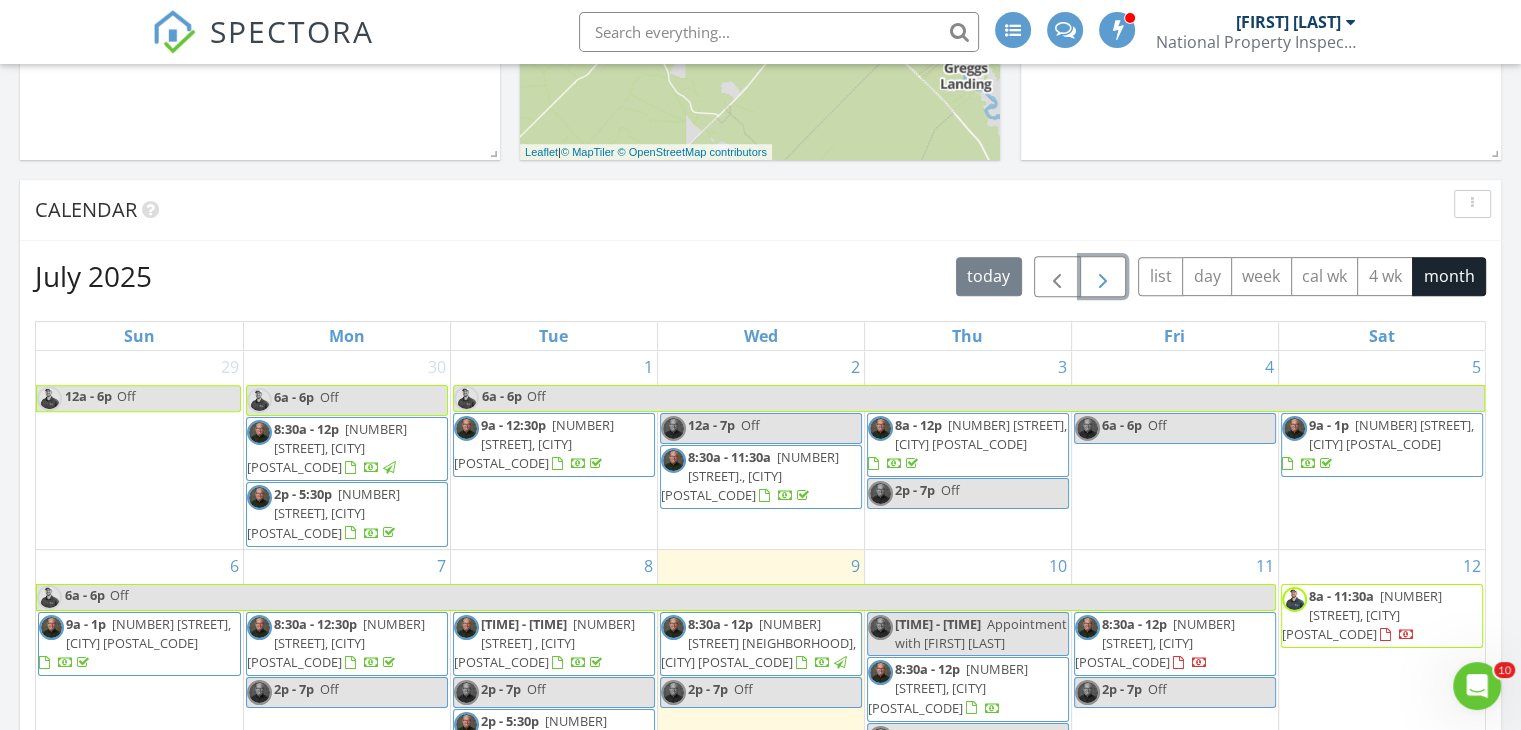 click at bounding box center [1103, 277] 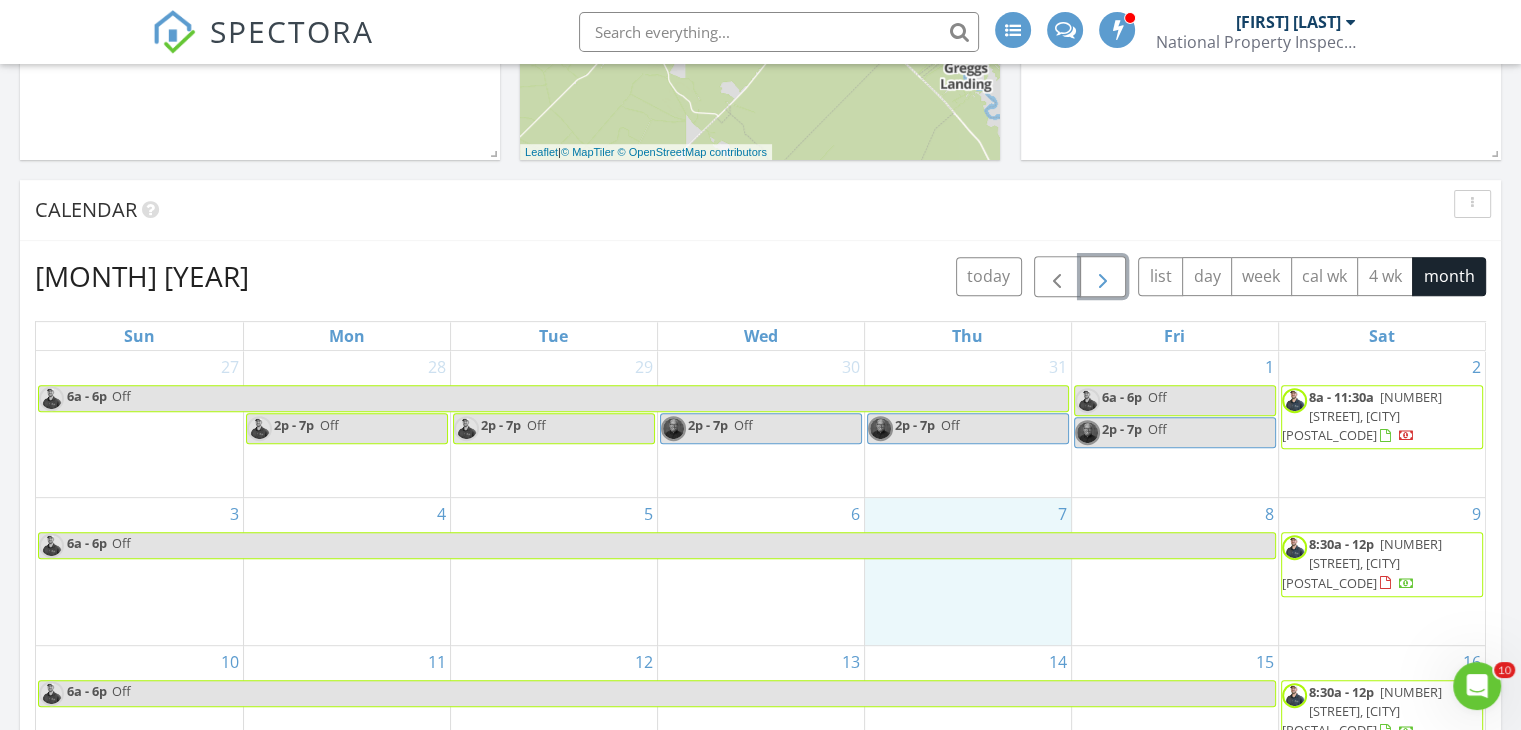 click on "7" at bounding box center [968, 571] 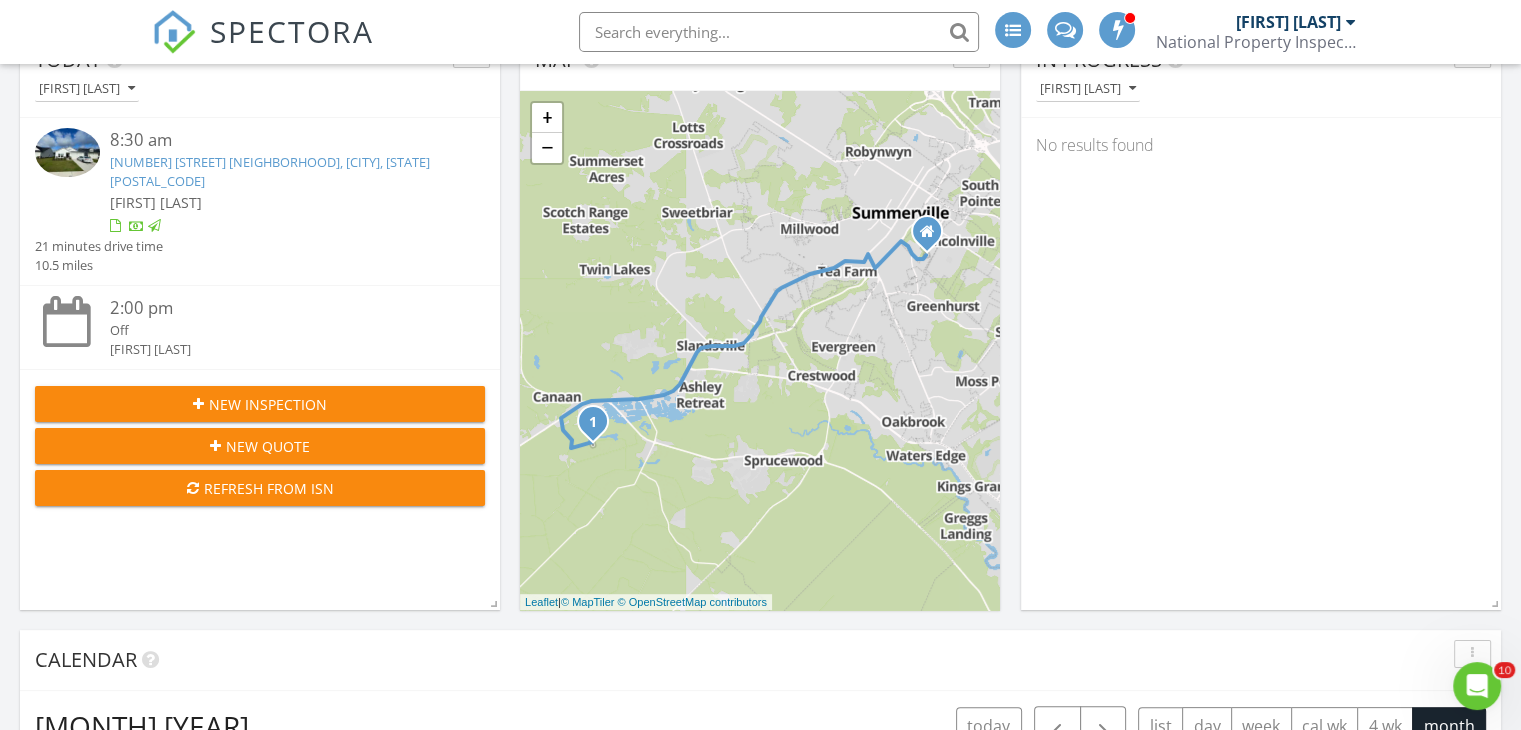 scroll, scrollTop: 300, scrollLeft: 0, axis: vertical 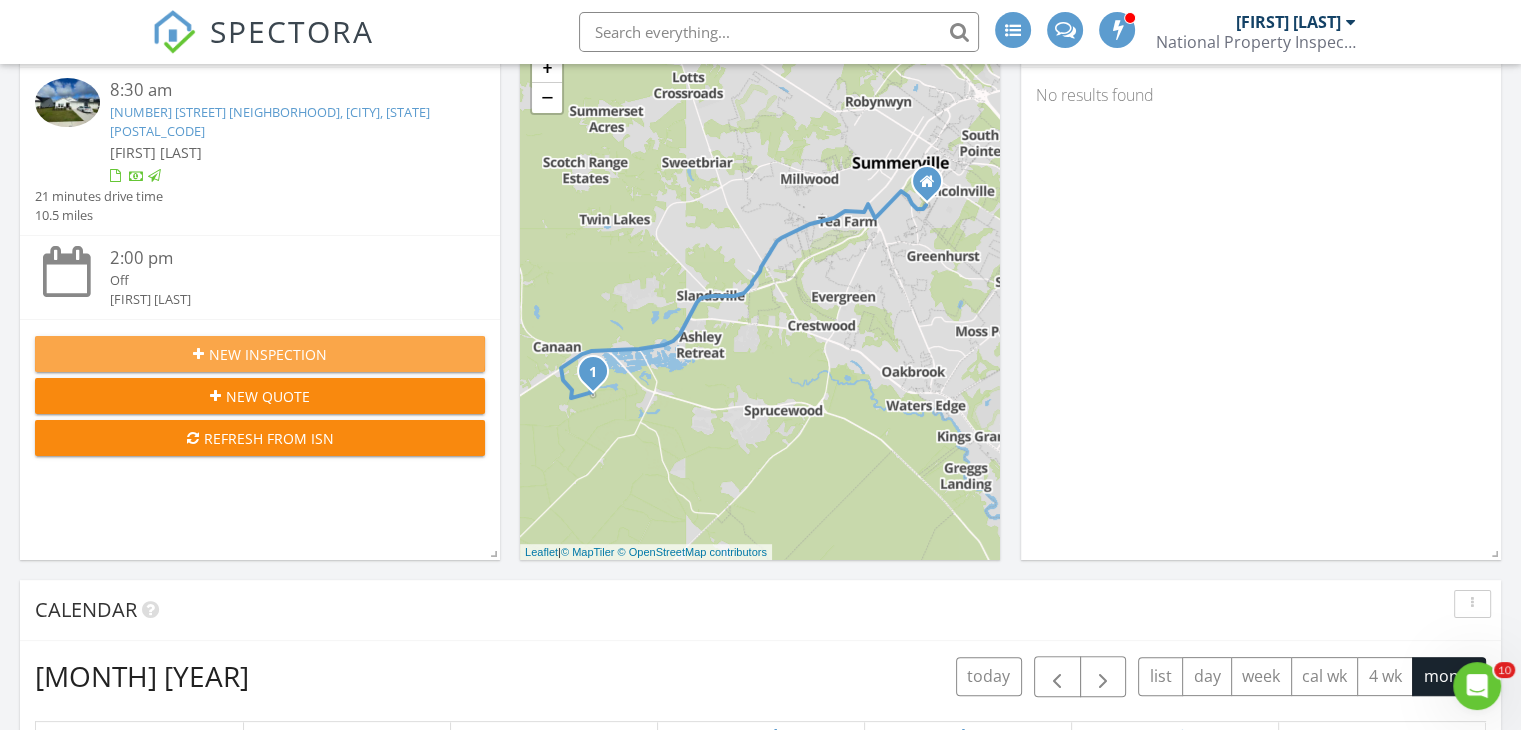 click on "New Inspection" at bounding box center (268, 354) 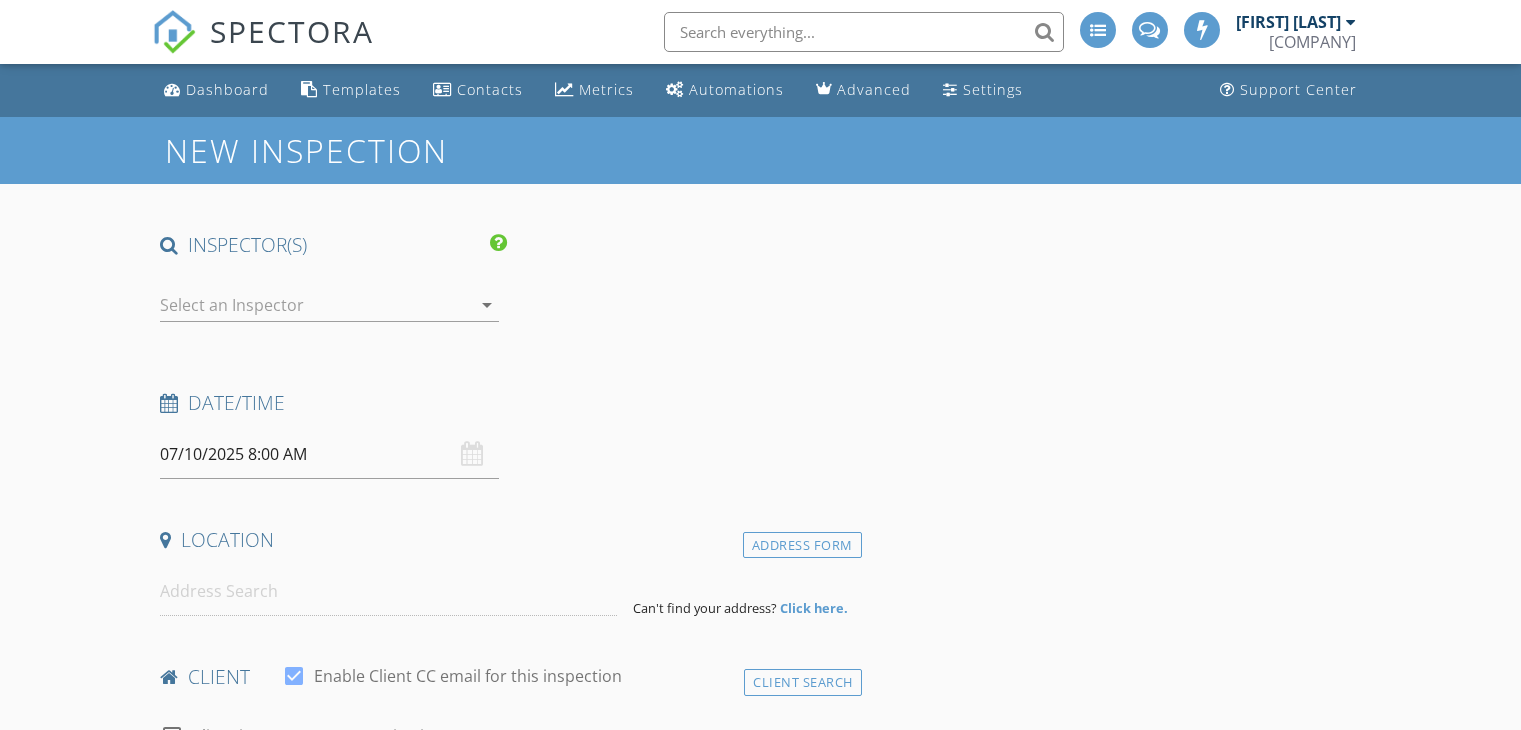 scroll, scrollTop: 0, scrollLeft: 0, axis: both 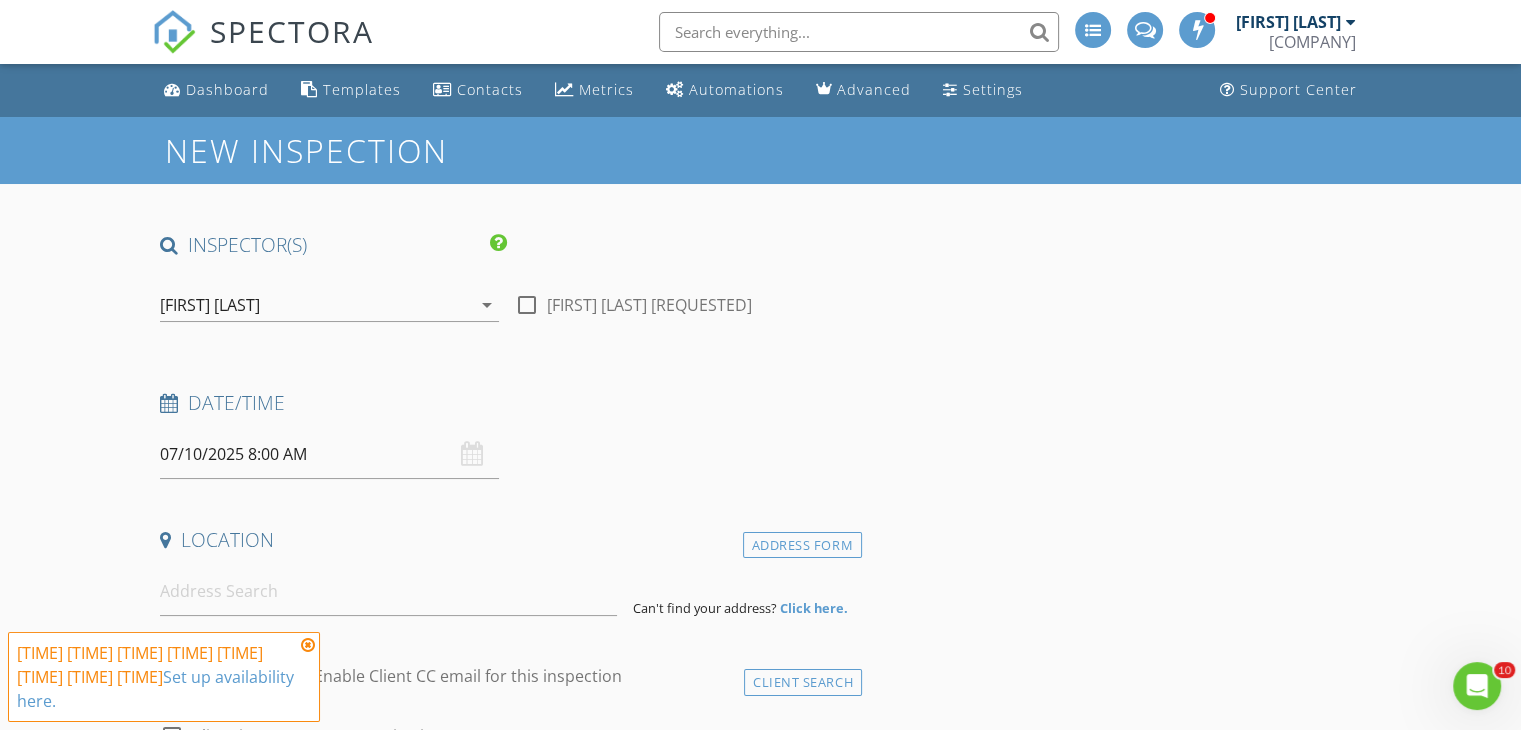 click at bounding box center (308, 645) 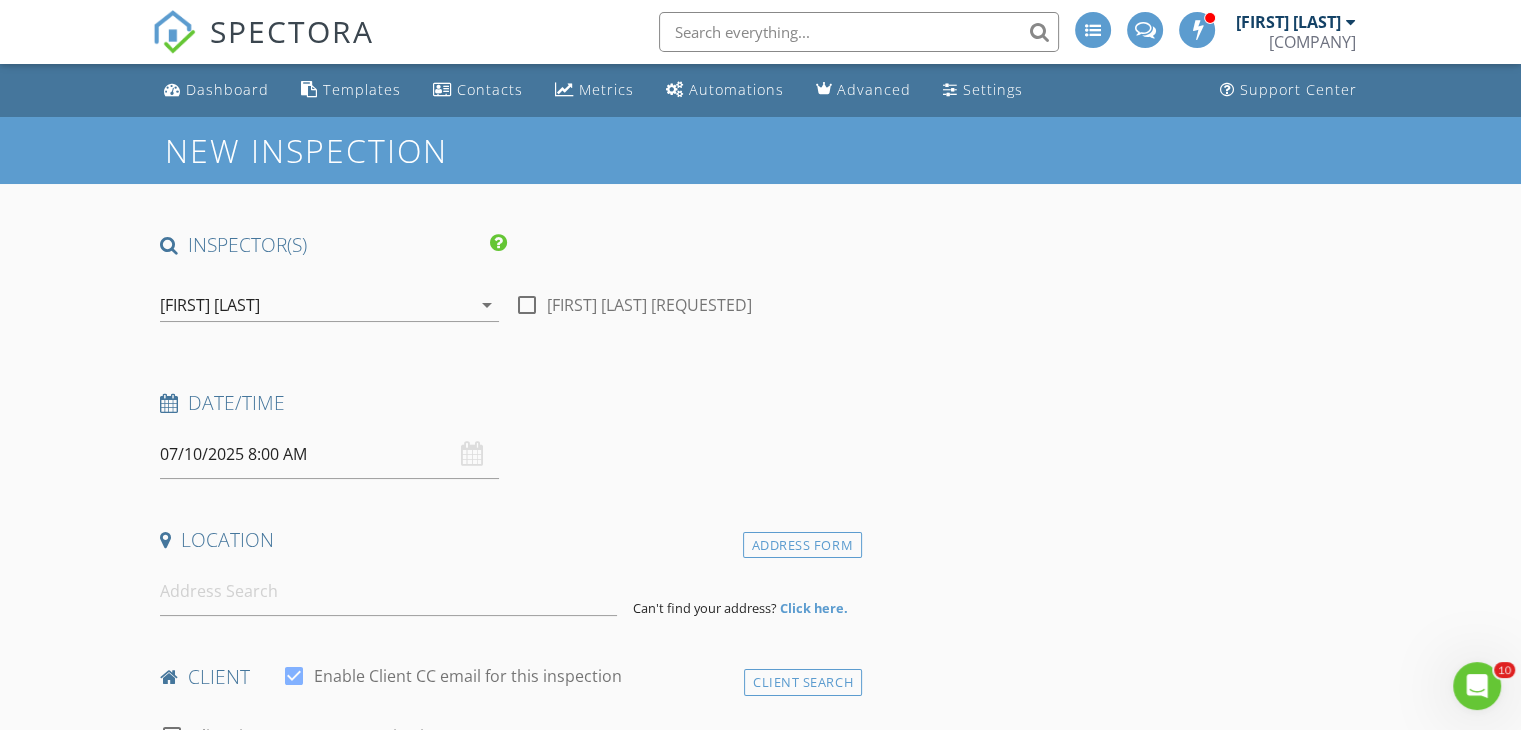 click on "07/10/2025 8:00 AM" at bounding box center [329, 454] 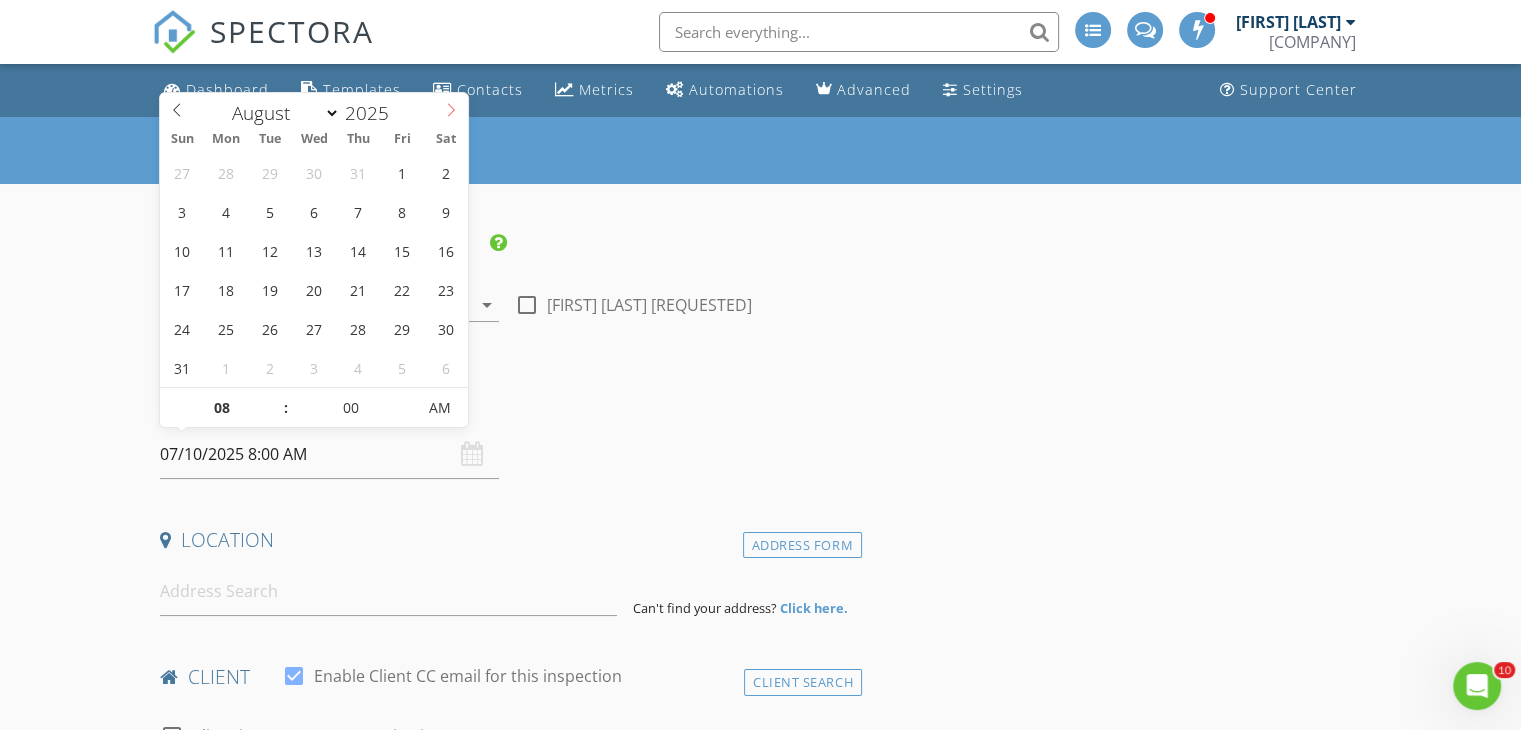 click at bounding box center (451, 110) 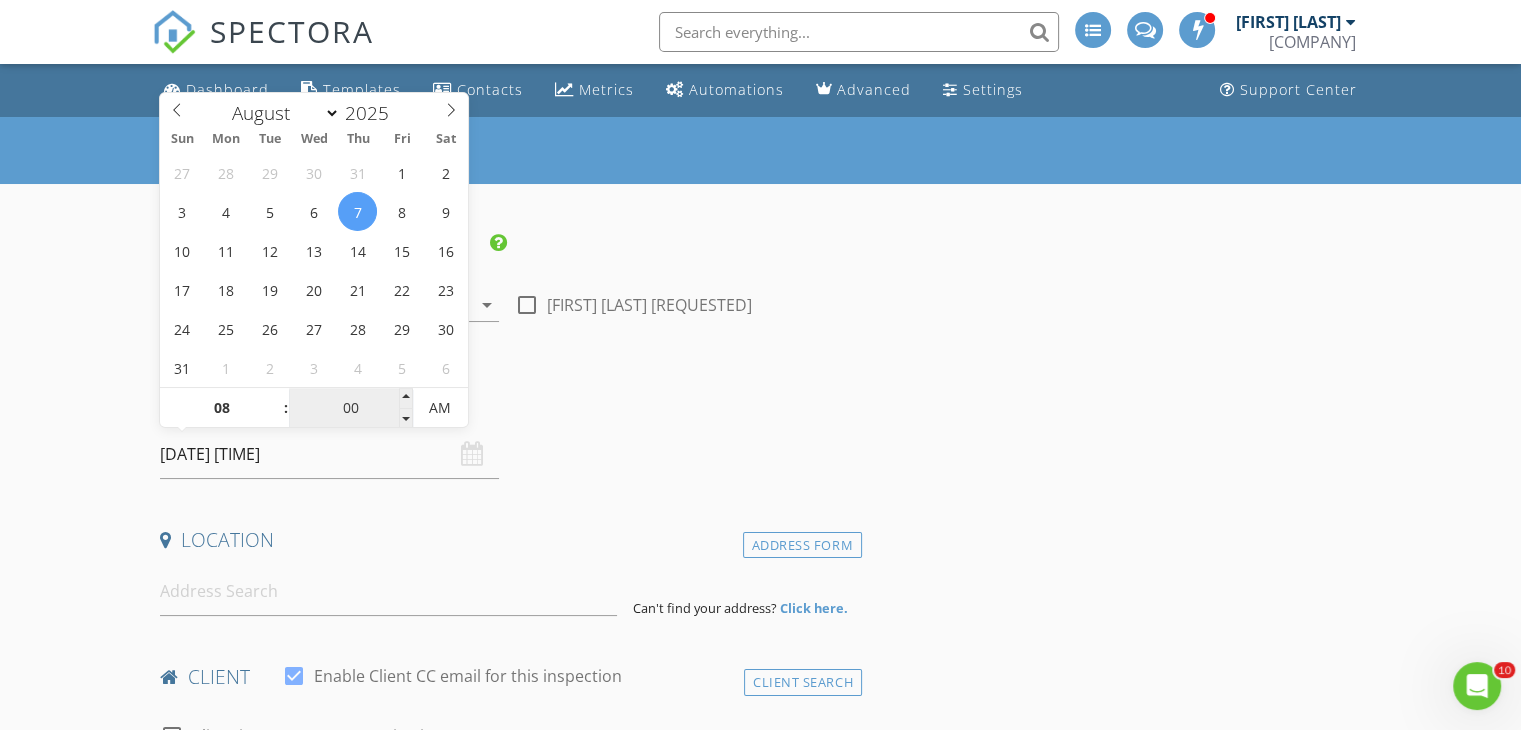 click on "00" at bounding box center [350, 409] 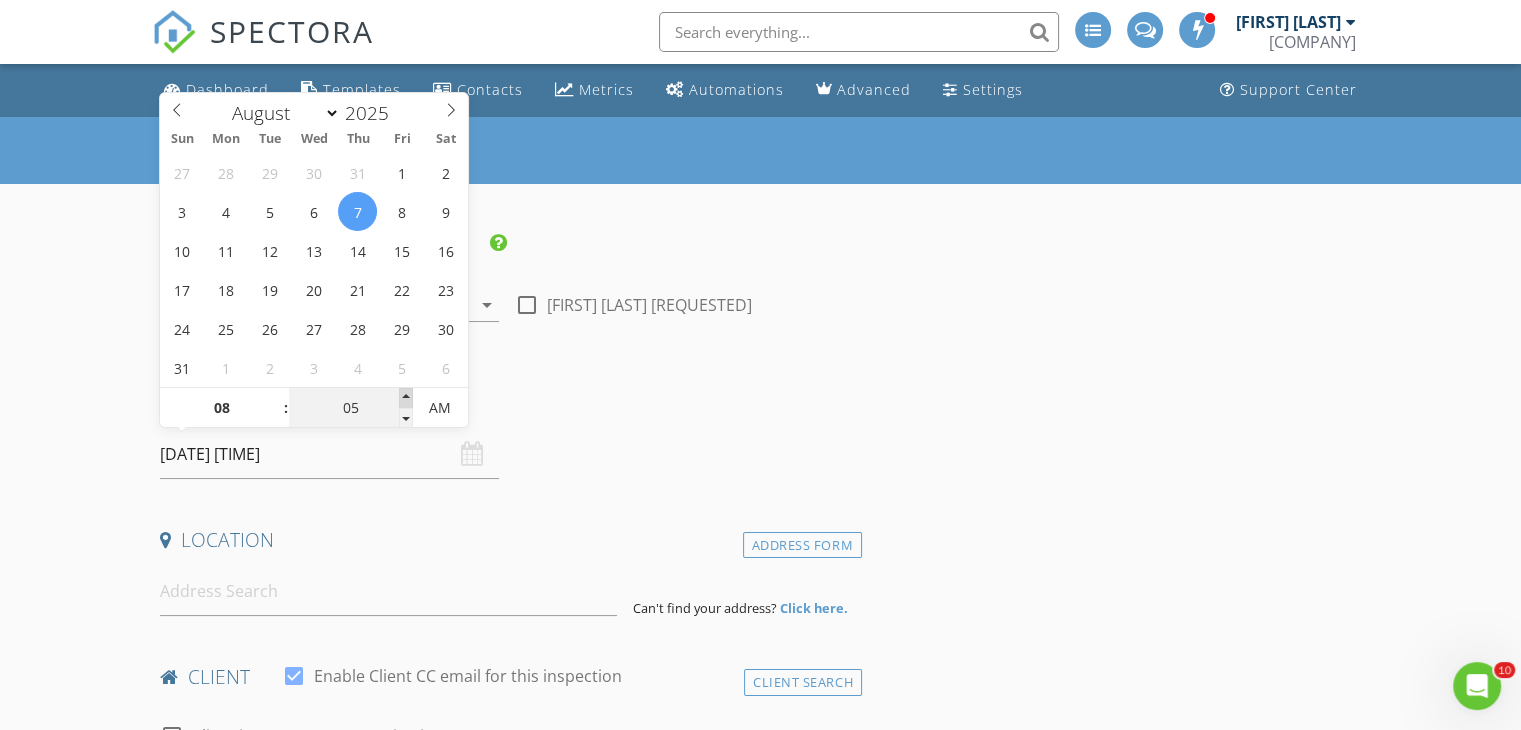 click at bounding box center [276, 398] 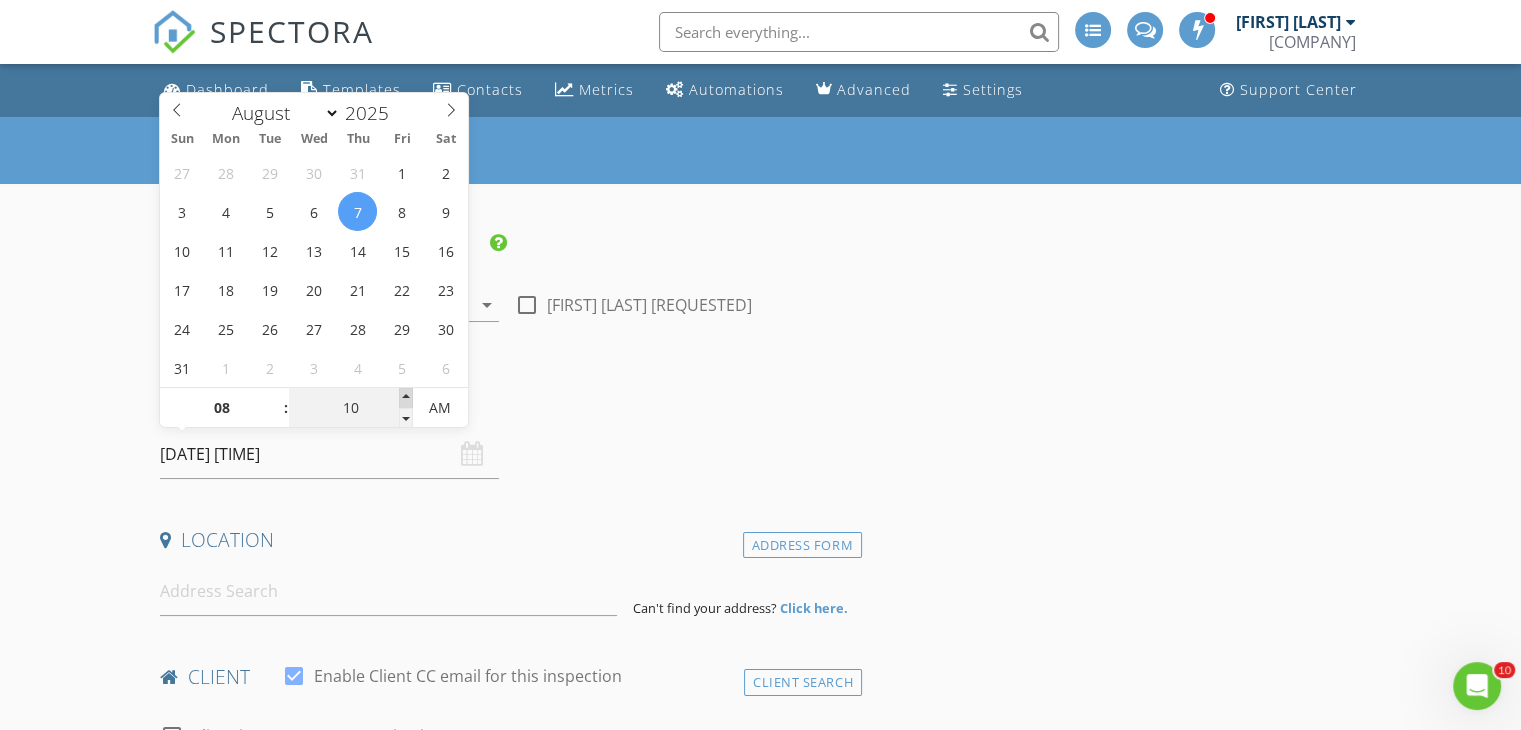 click at bounding box center (276, 398) 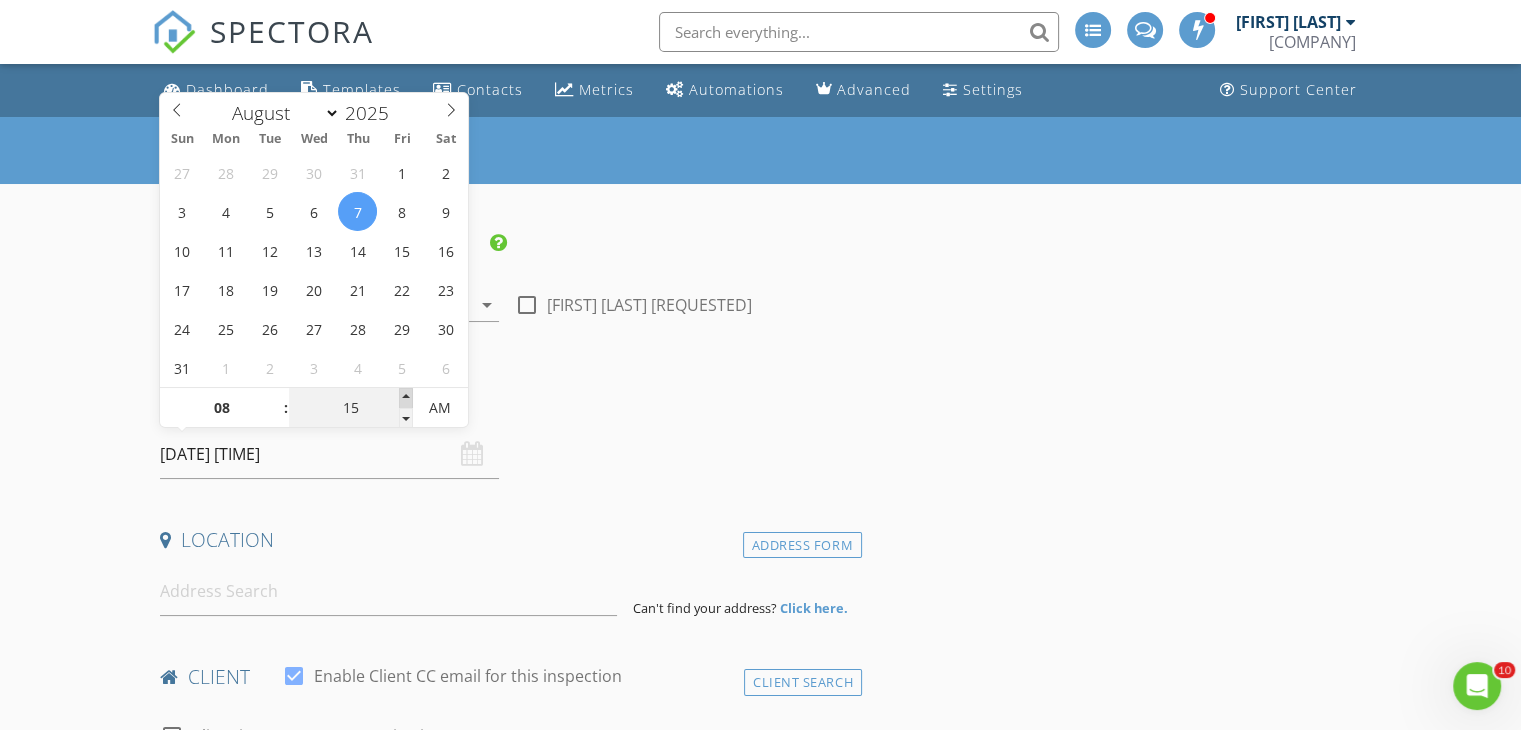 click at bounding box center (276, 398) 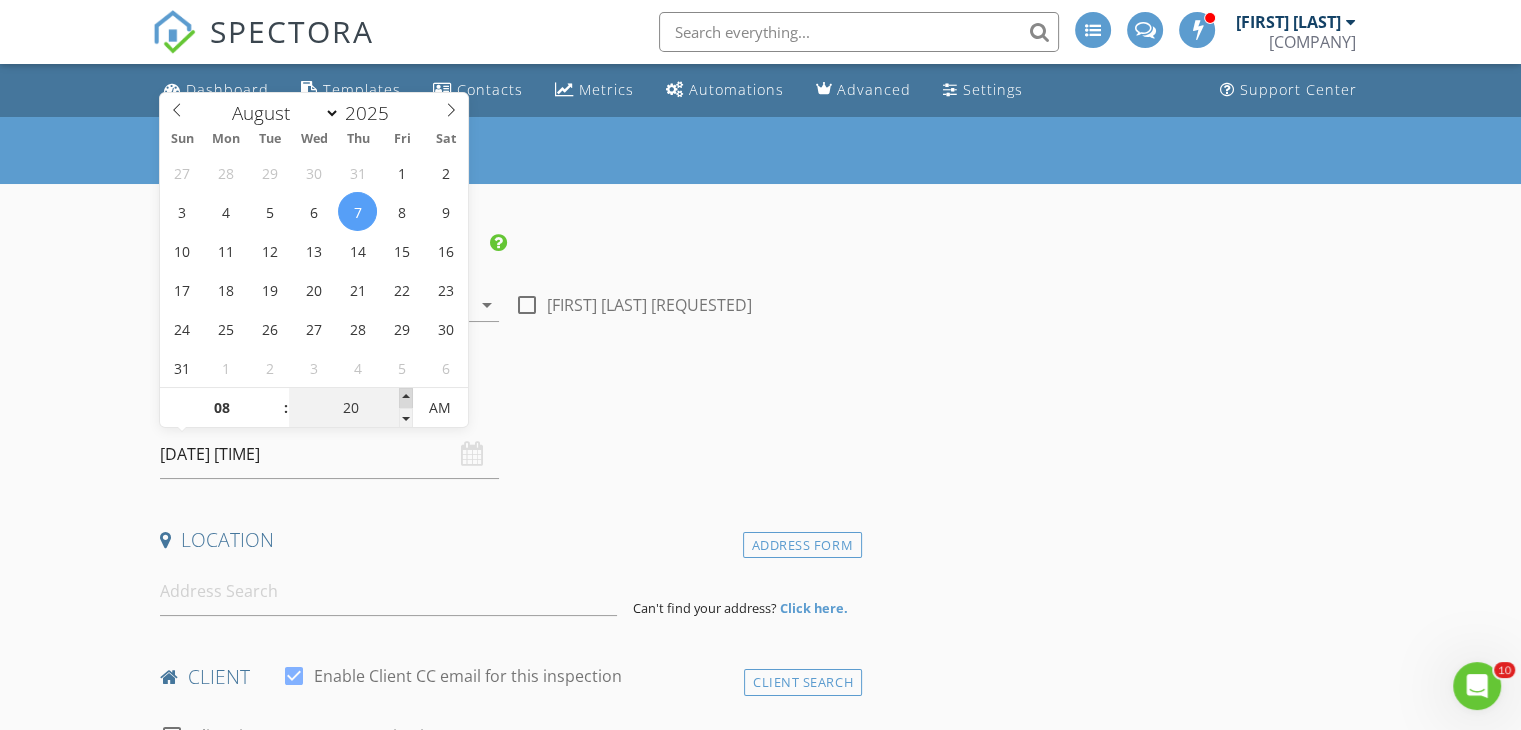 click at bounding box center (276, 398) 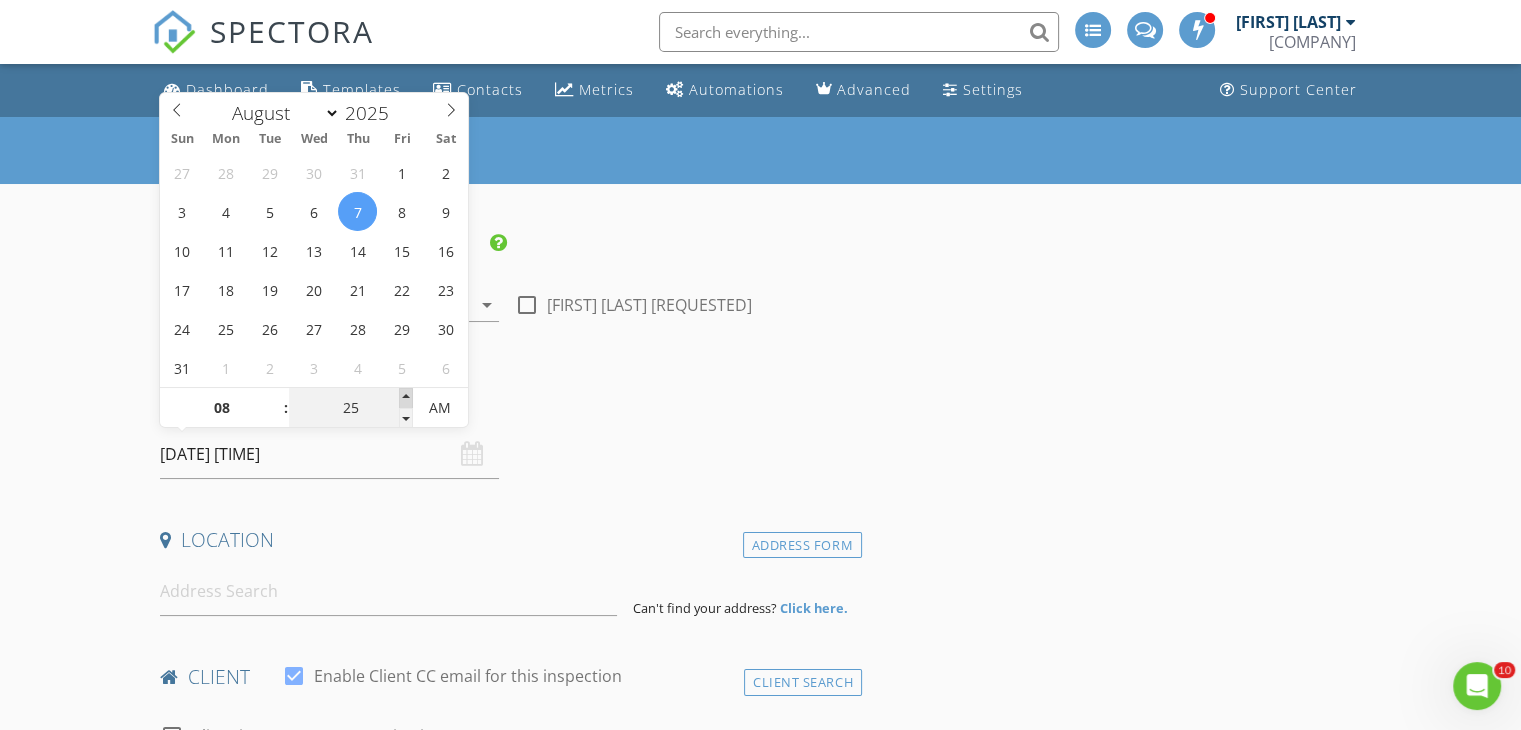 click at bounding box center (276, 398) 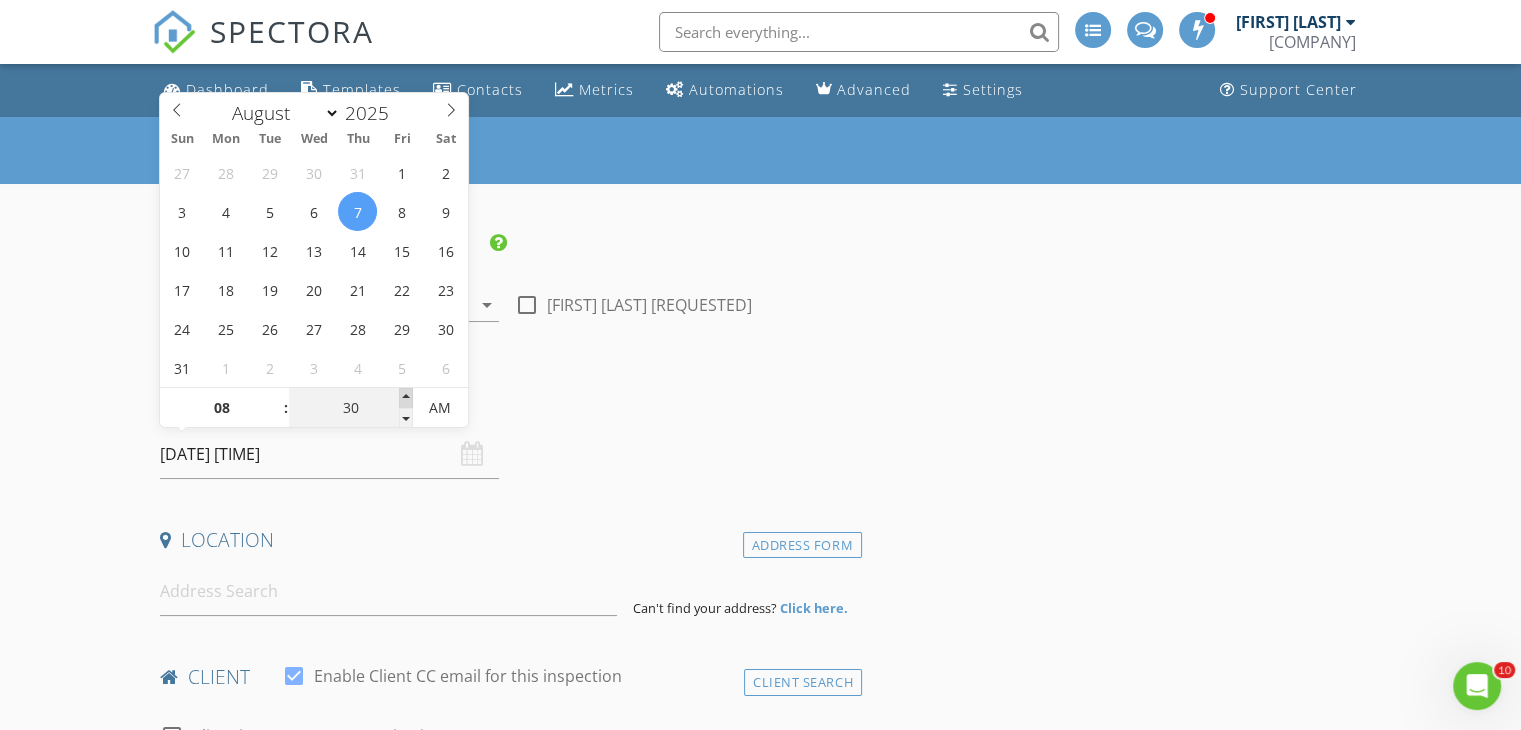 click at bounding box center [276, 398] 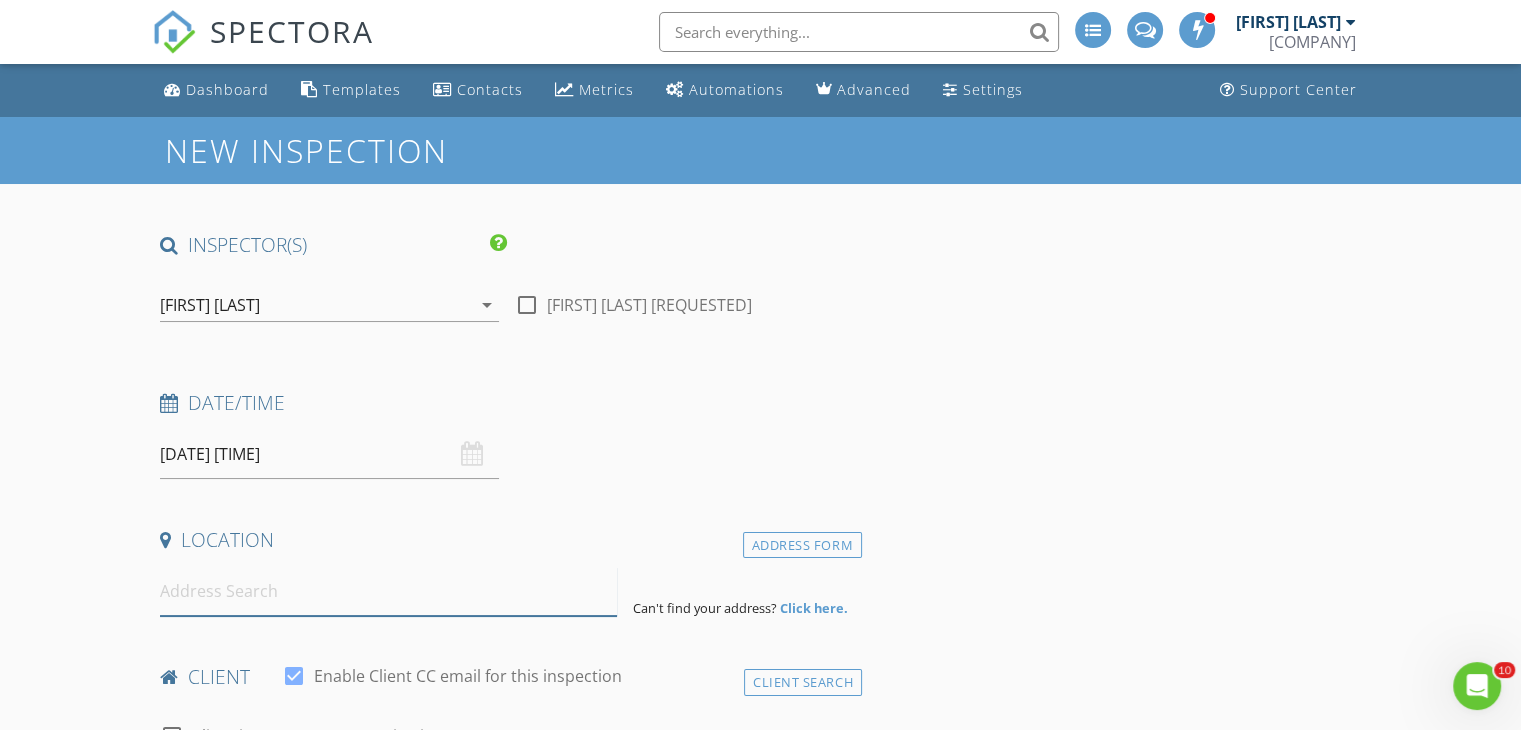 click at bounding box center [388, 591] 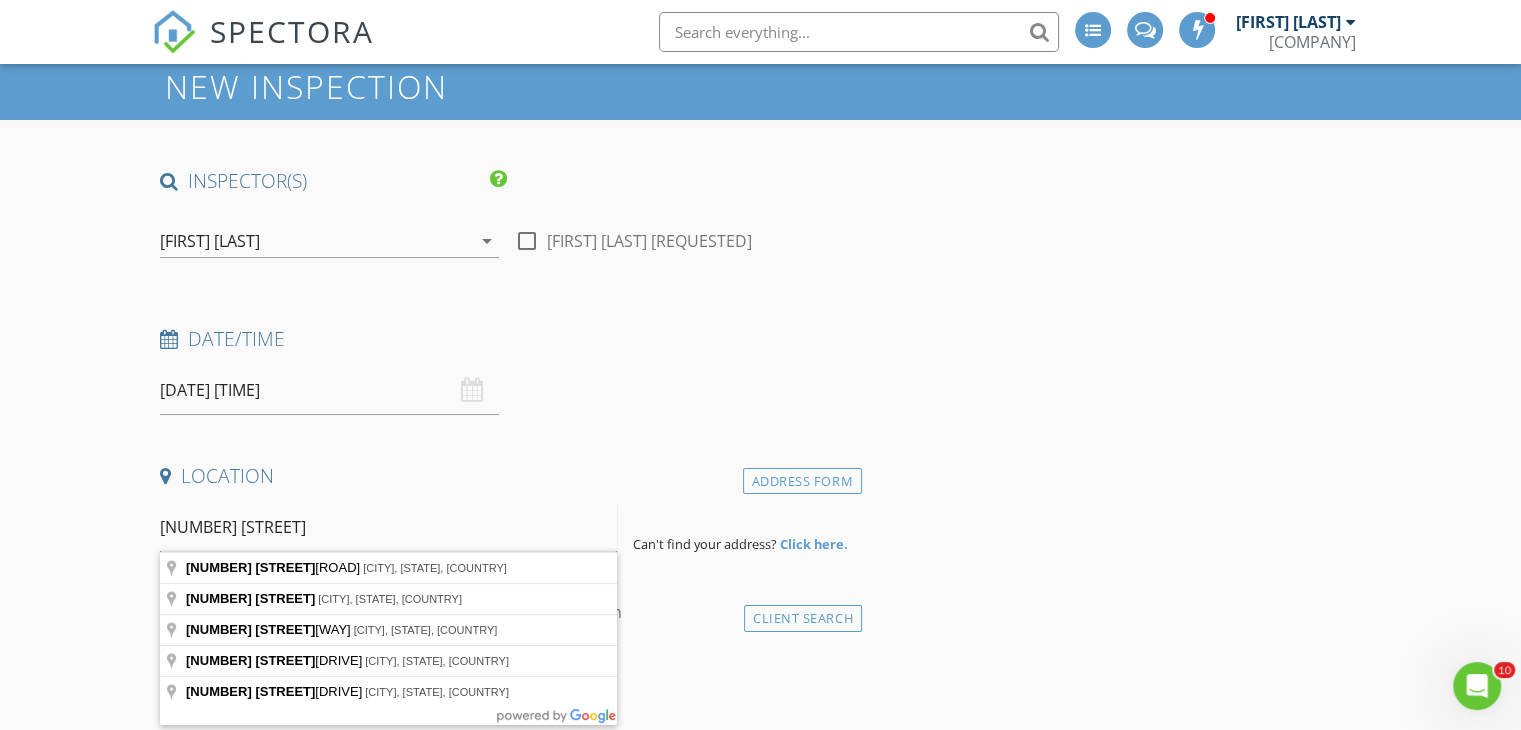 scroll, scrollTop: 100, scrollLeft: 0, axis: vertical 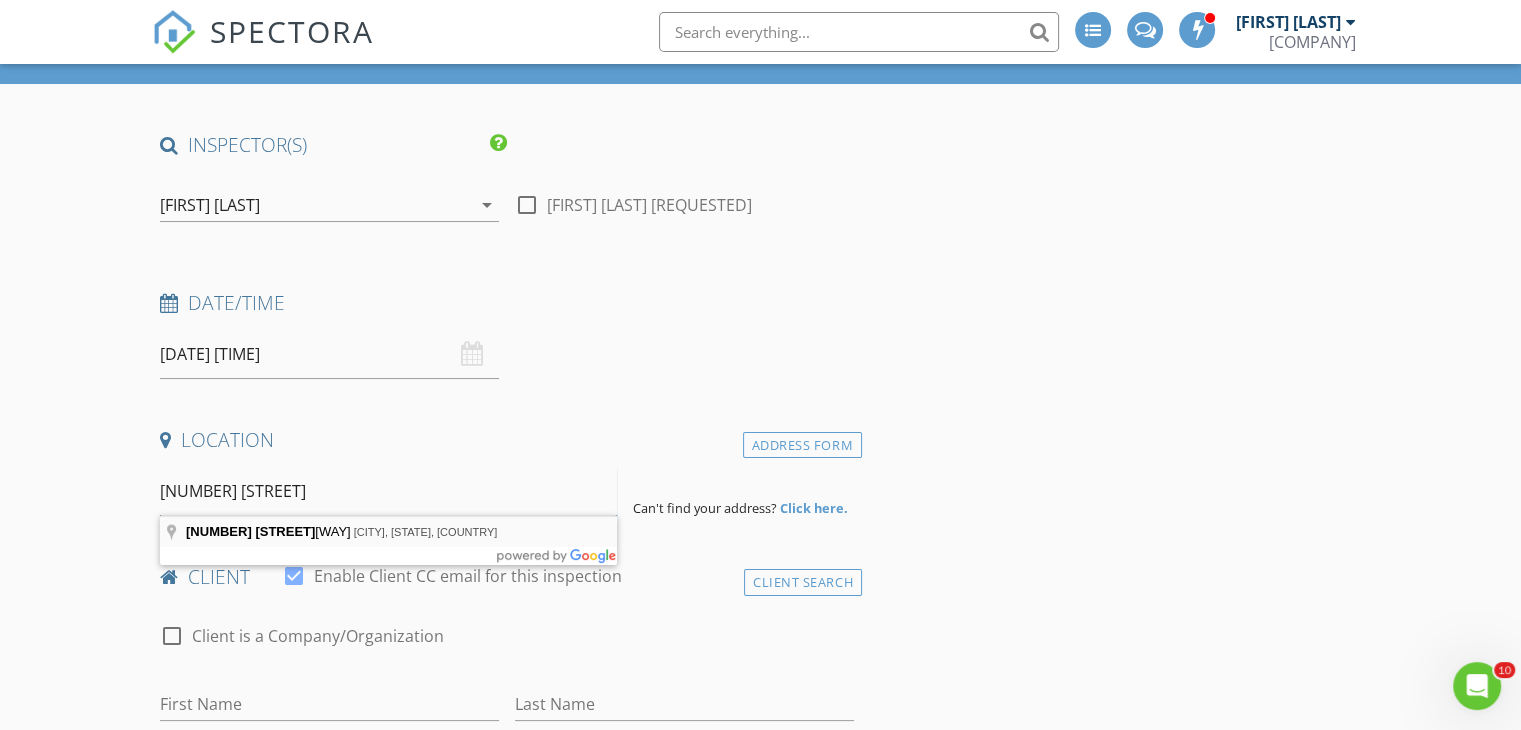 type on "137 Royal Cainhoy" 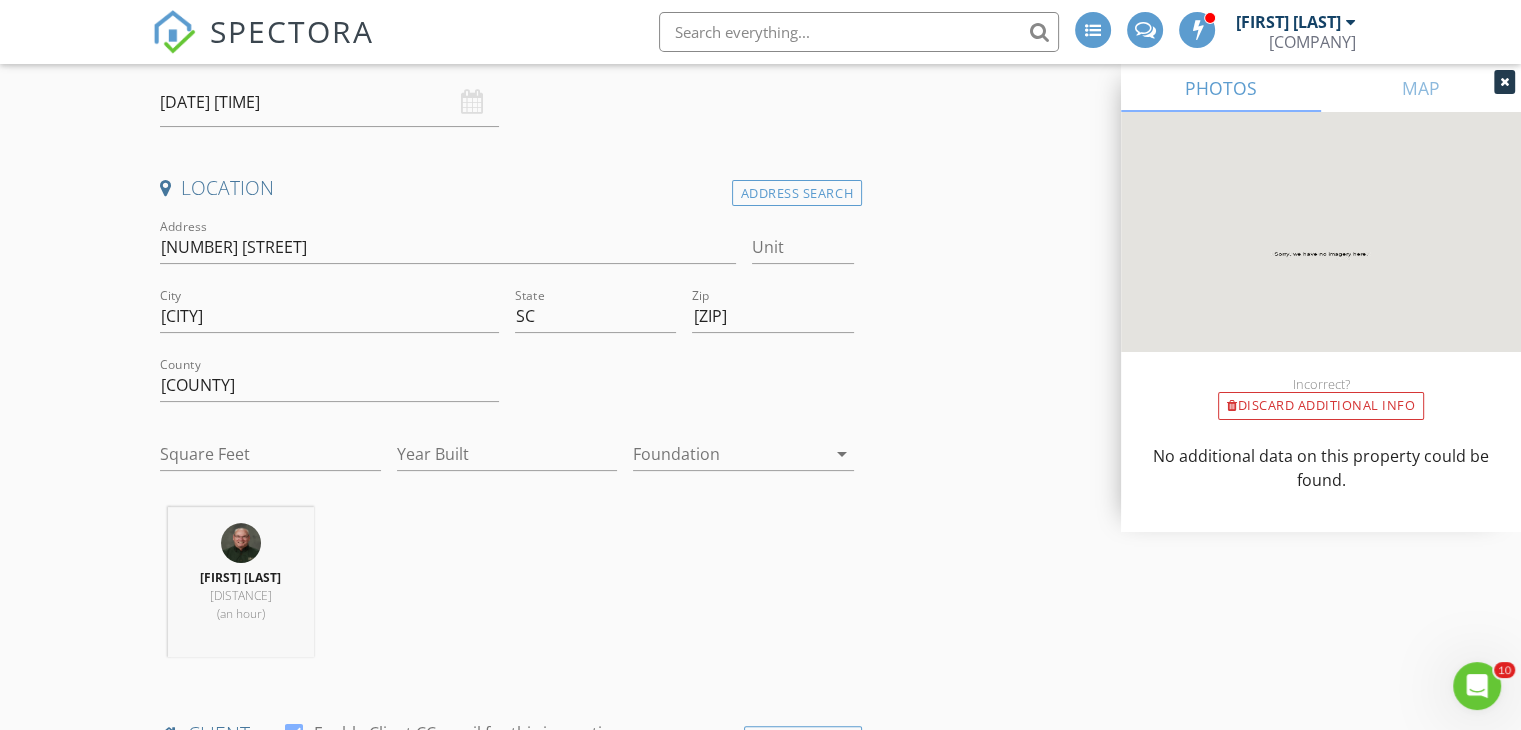 scroll, scrollTop: 400, scrollLeft: 0, axis: vertical 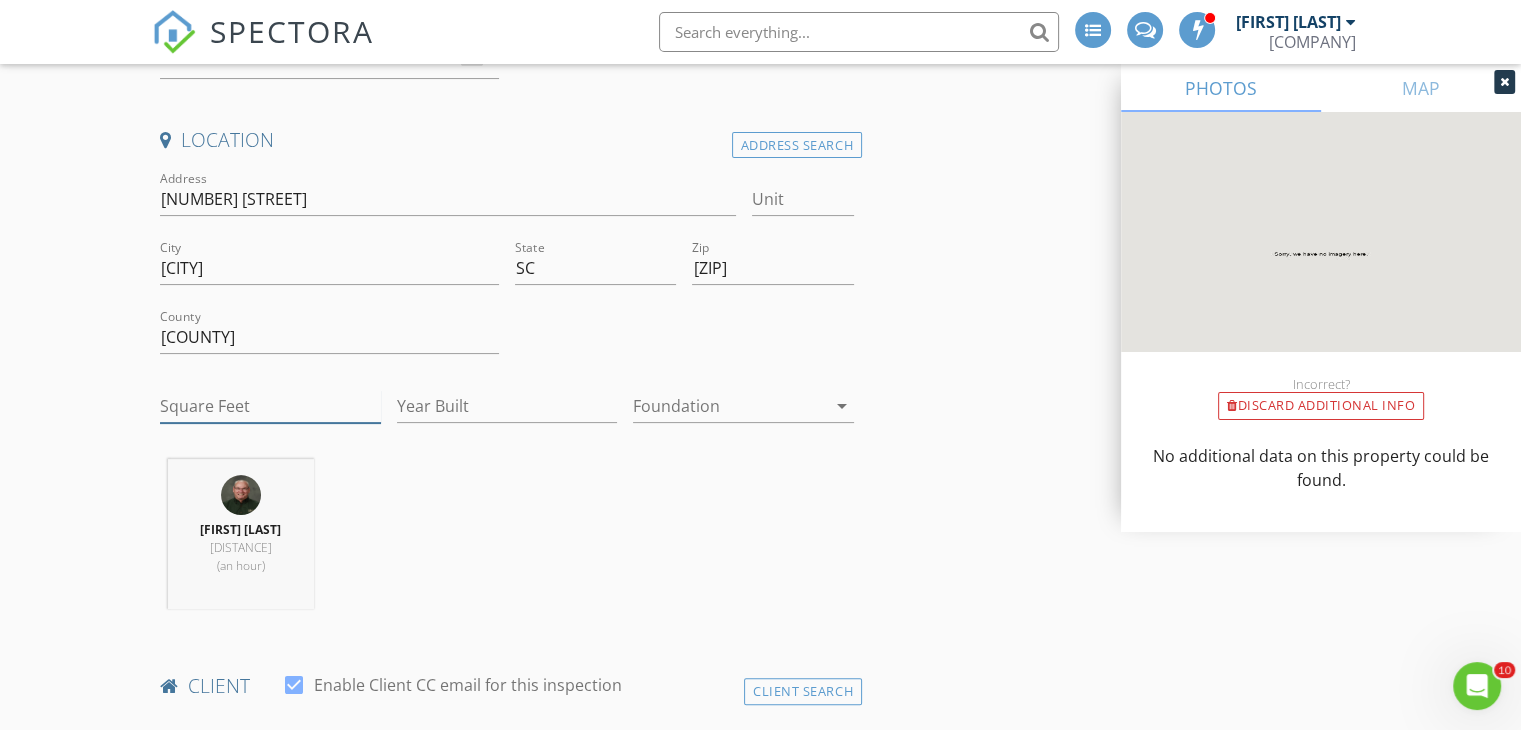 click on "Square Feet" at bounding box center (270, 406) 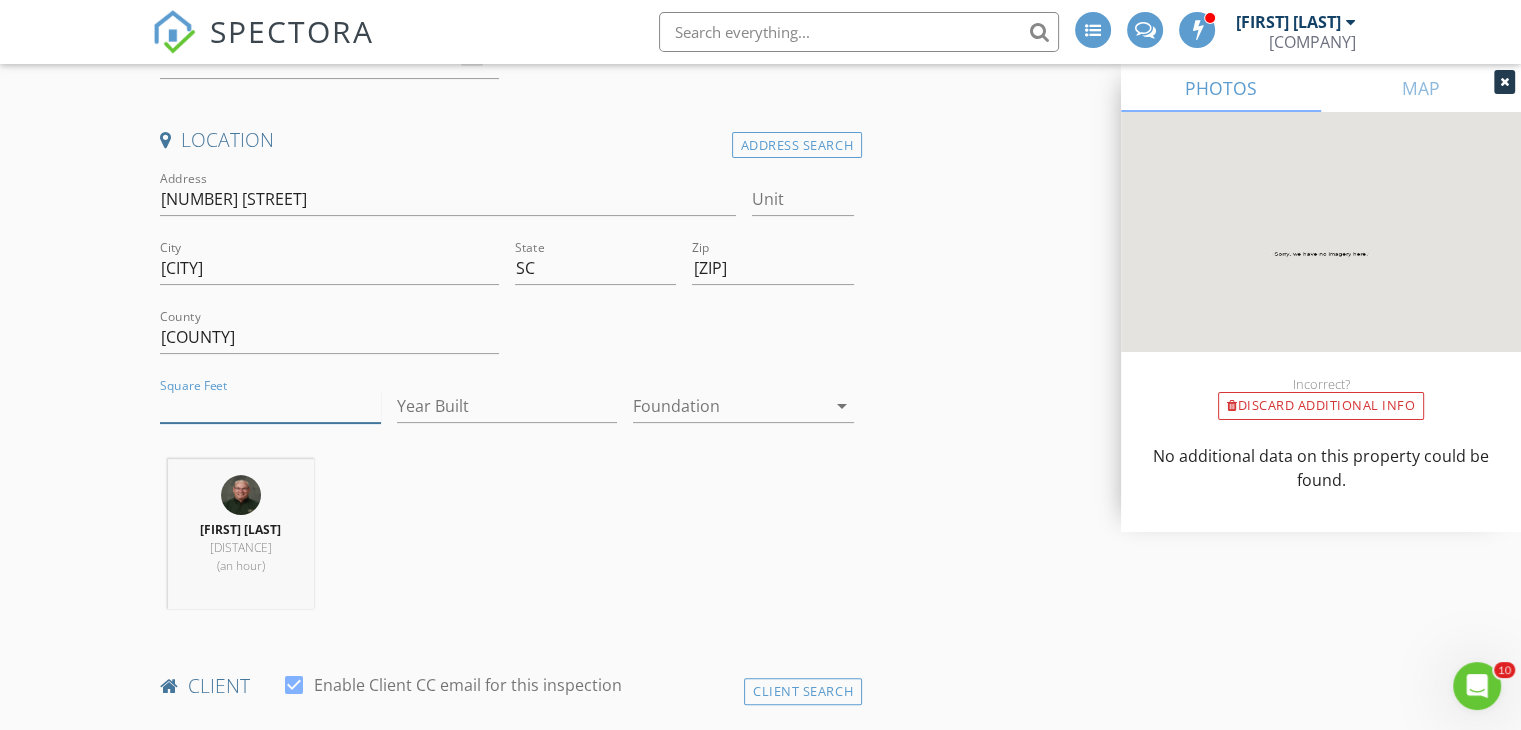 type on "2602" 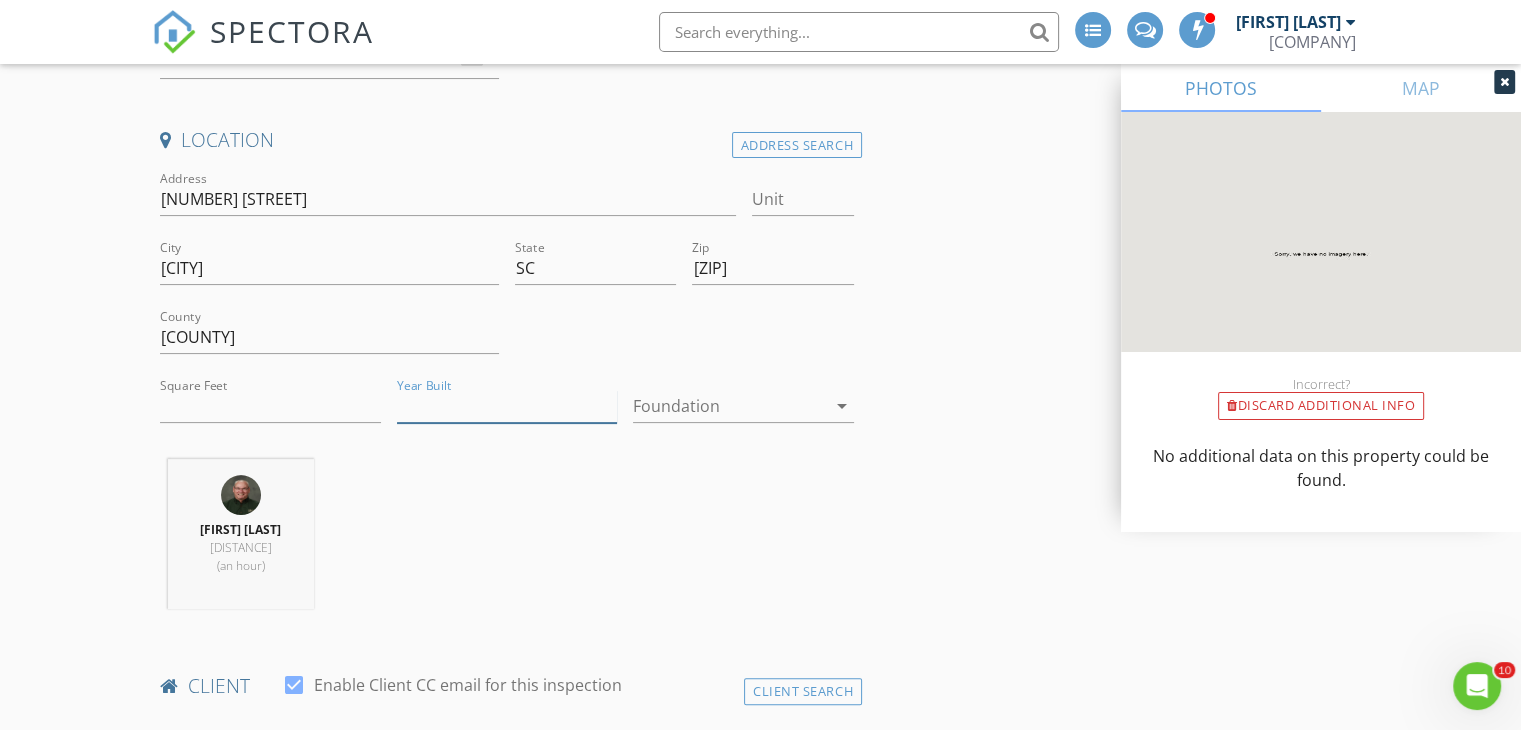 click on "Year Built" at bounding box center (507, 406) 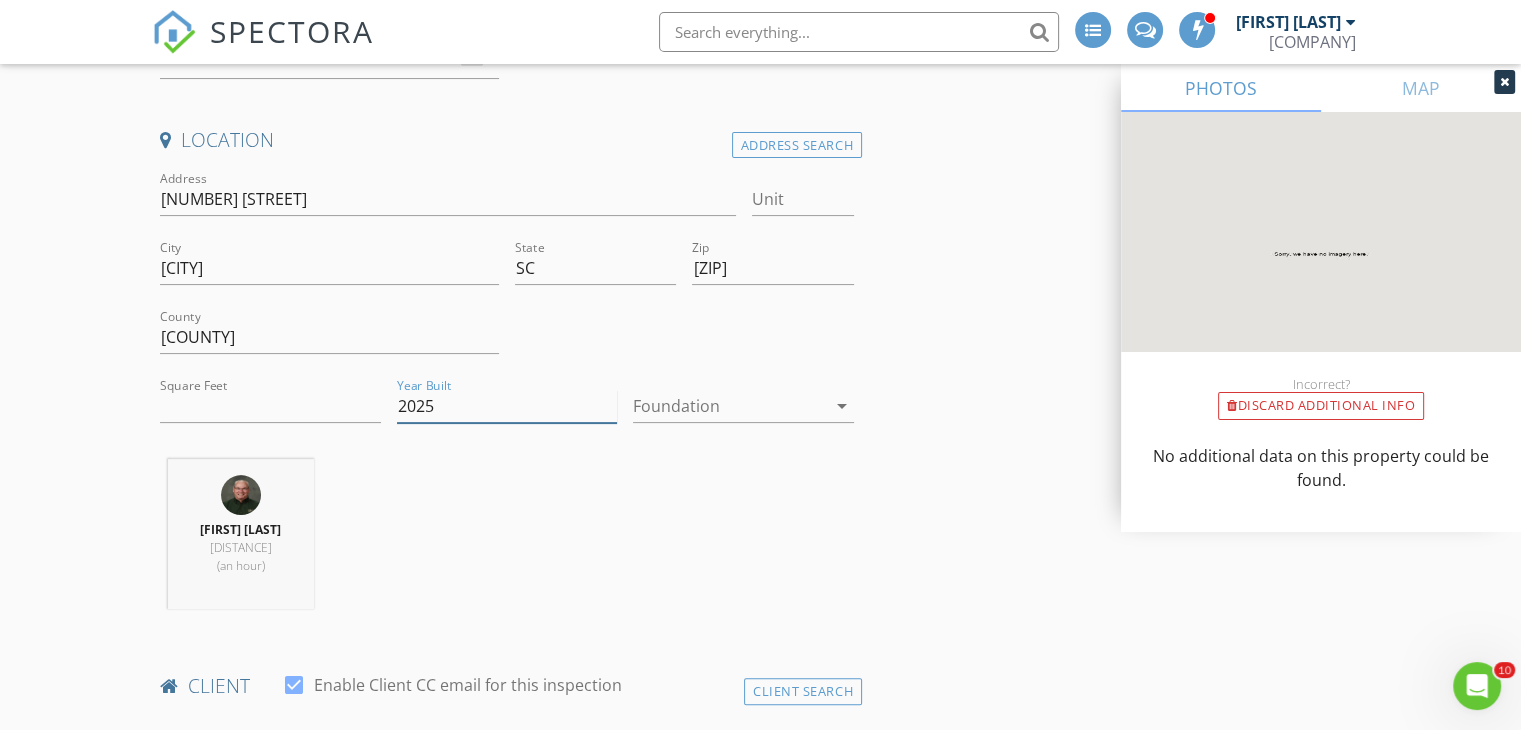 type on "2025" 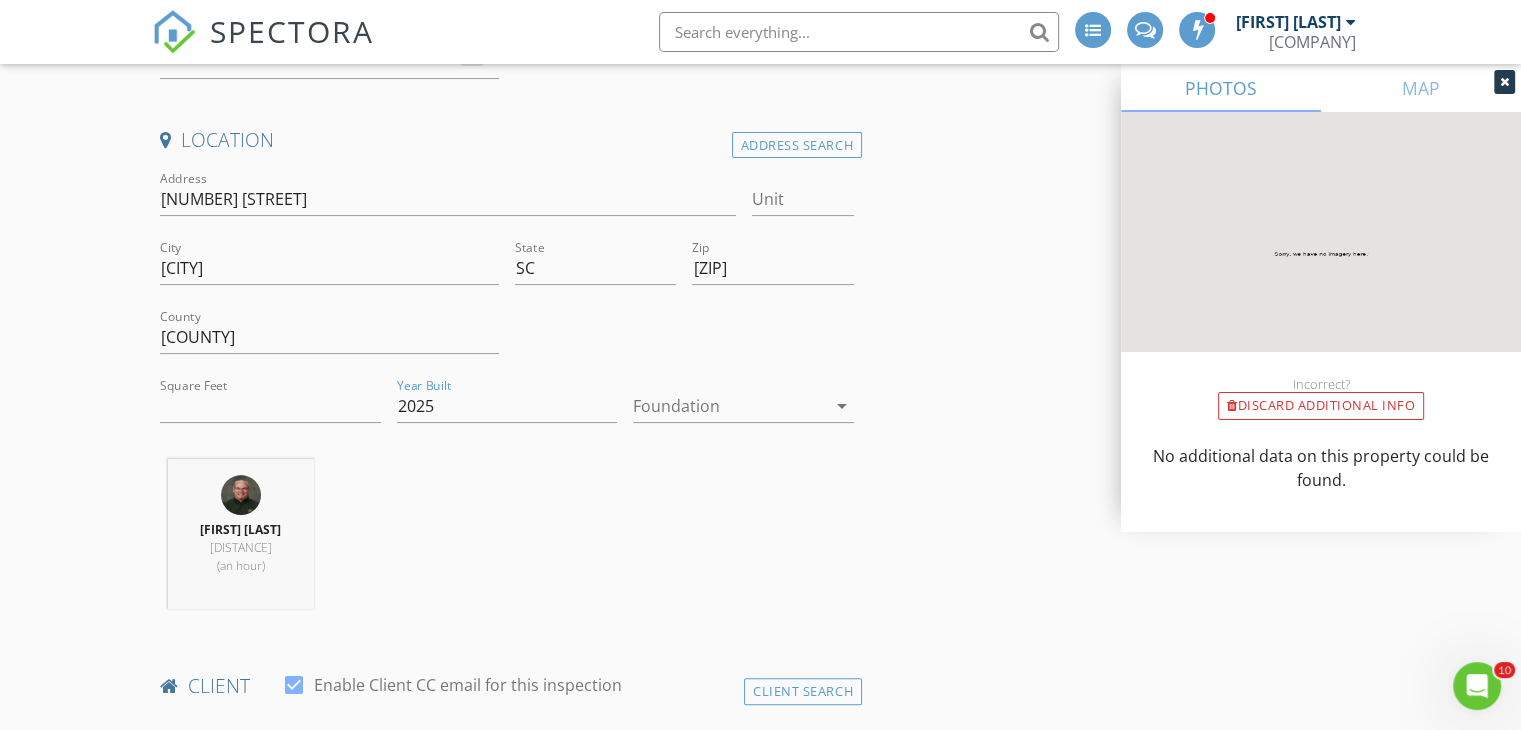 click on "Foundation arrow_drop_down" at bounding box center (743, 410) 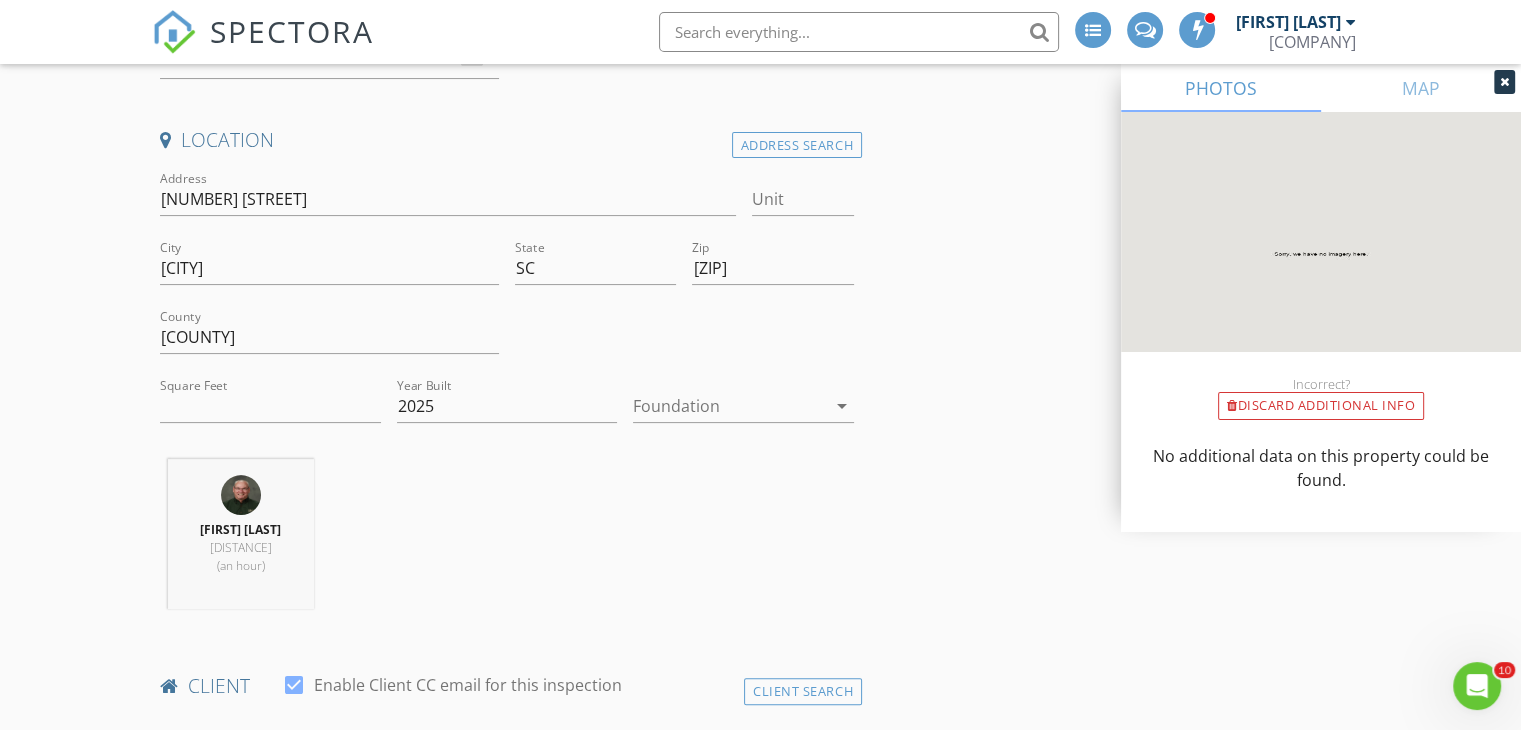 click at bounding box center (729, 406) 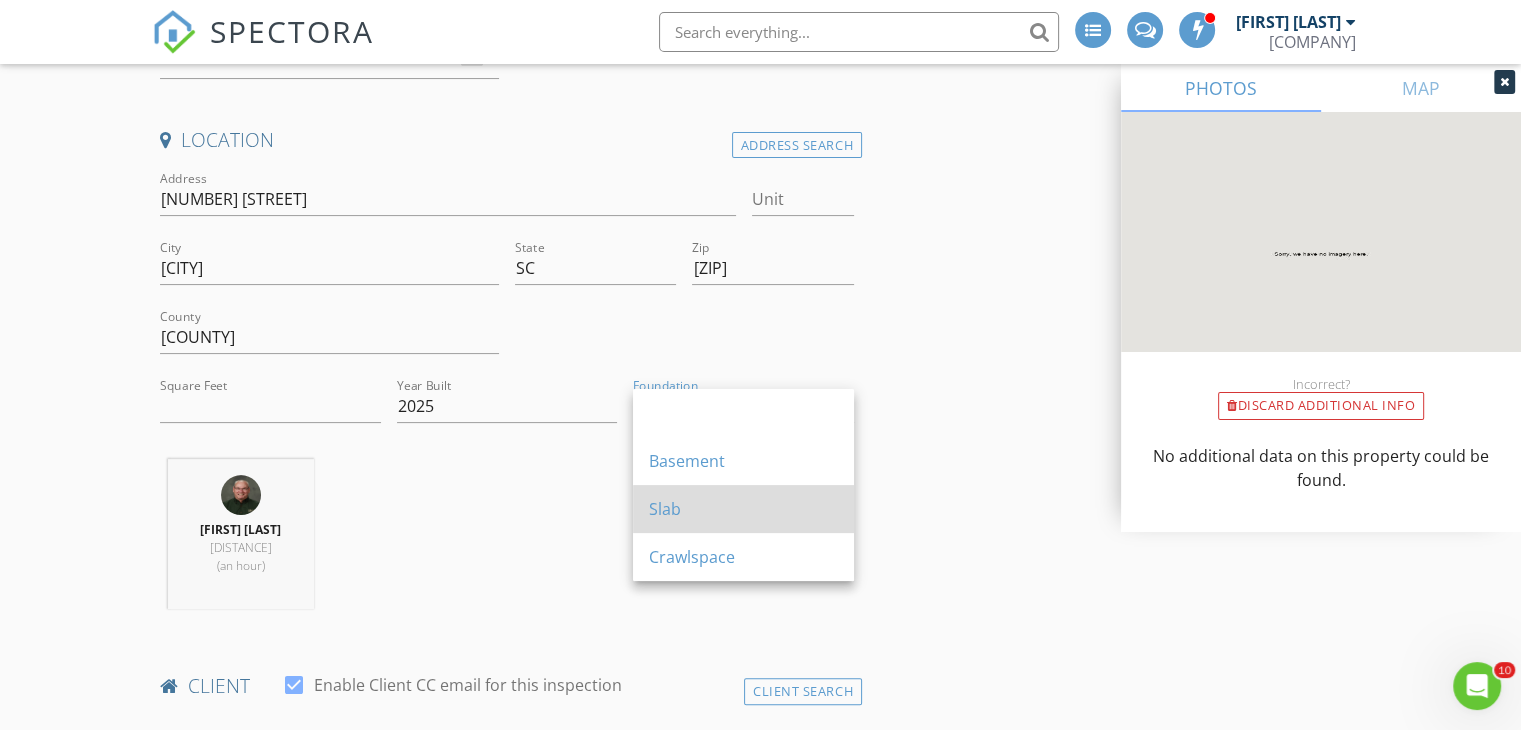 click on "Slab" at bounding box center (743, 413) 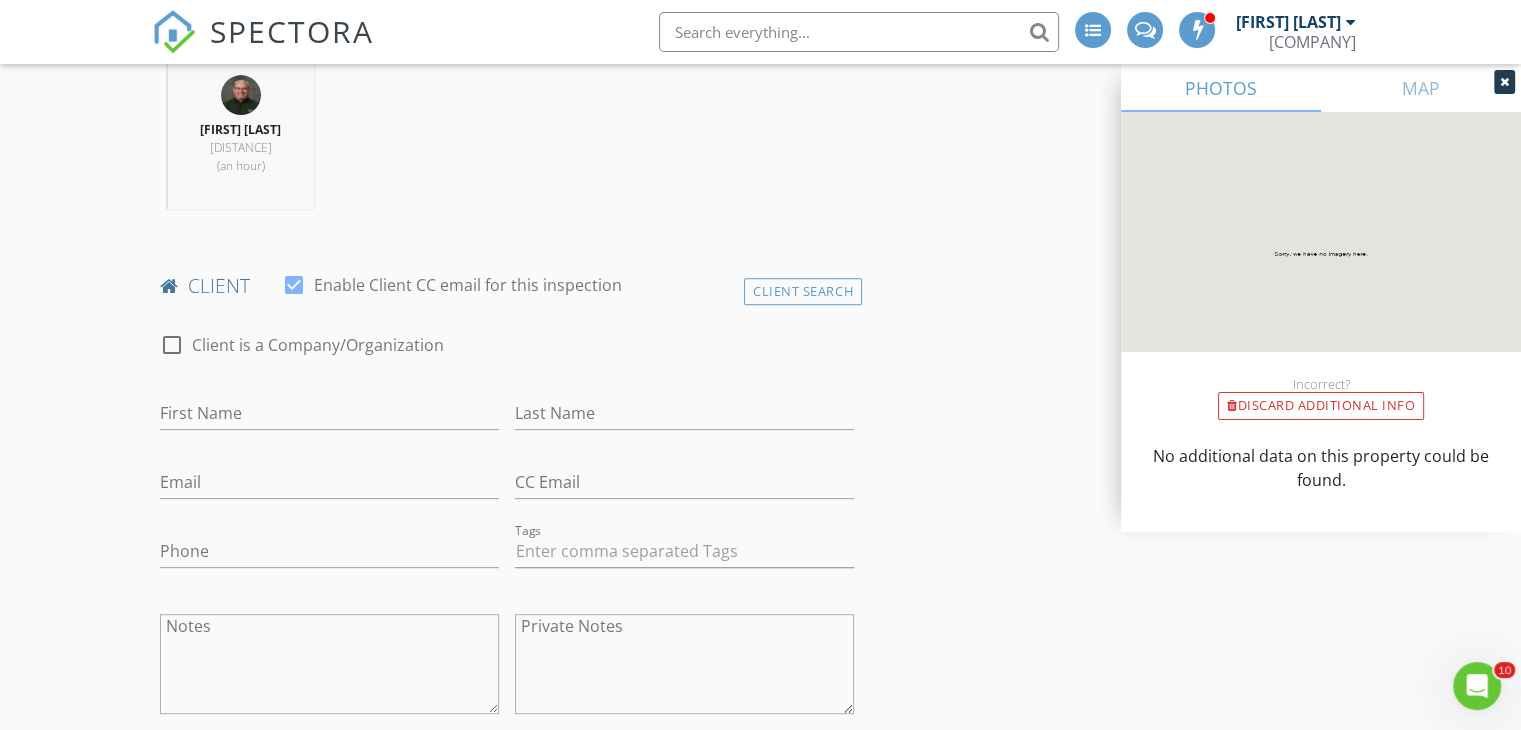 scroll, scrollTop: 900, scrollLeft: 0, axis: vertical 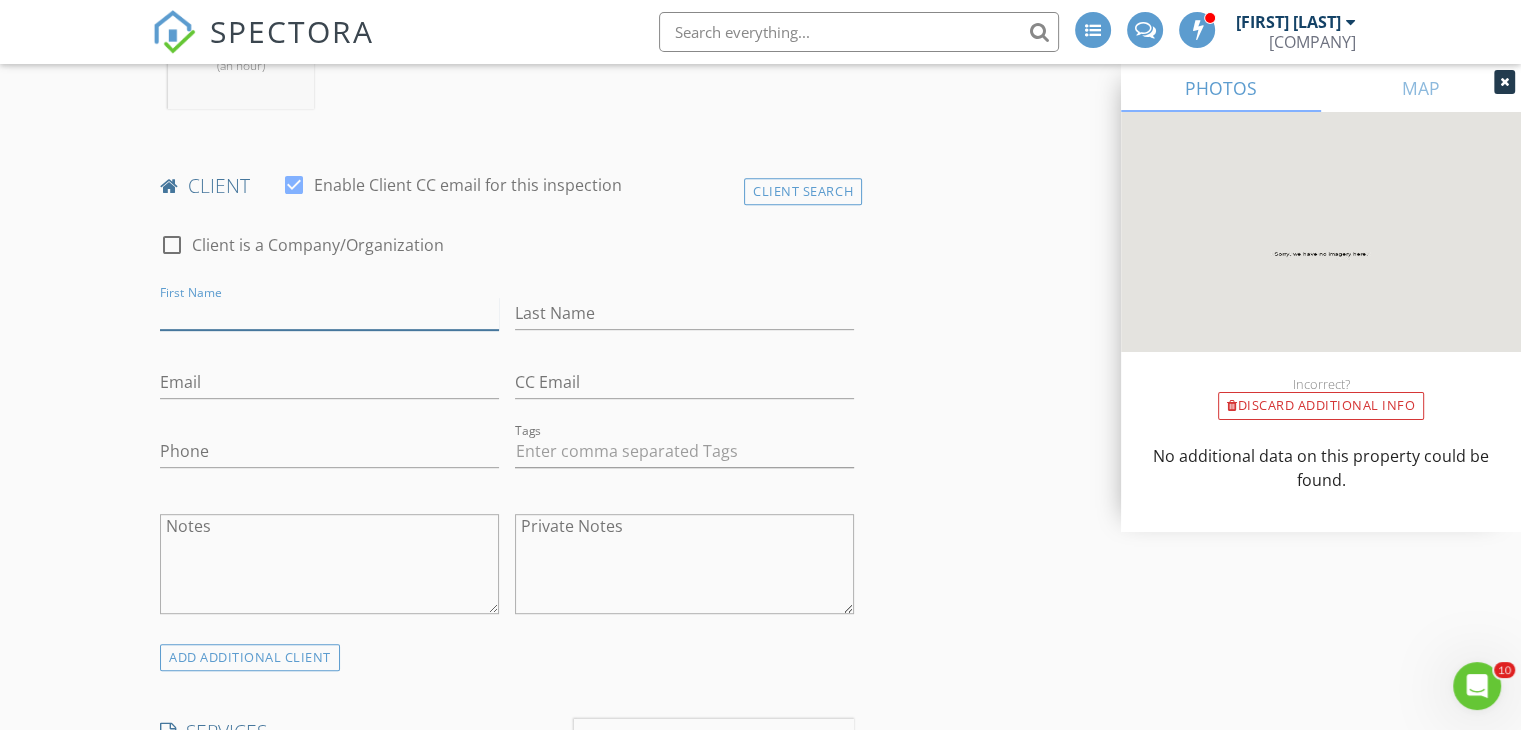 click on "First Name" at bounding box center [329, 313] 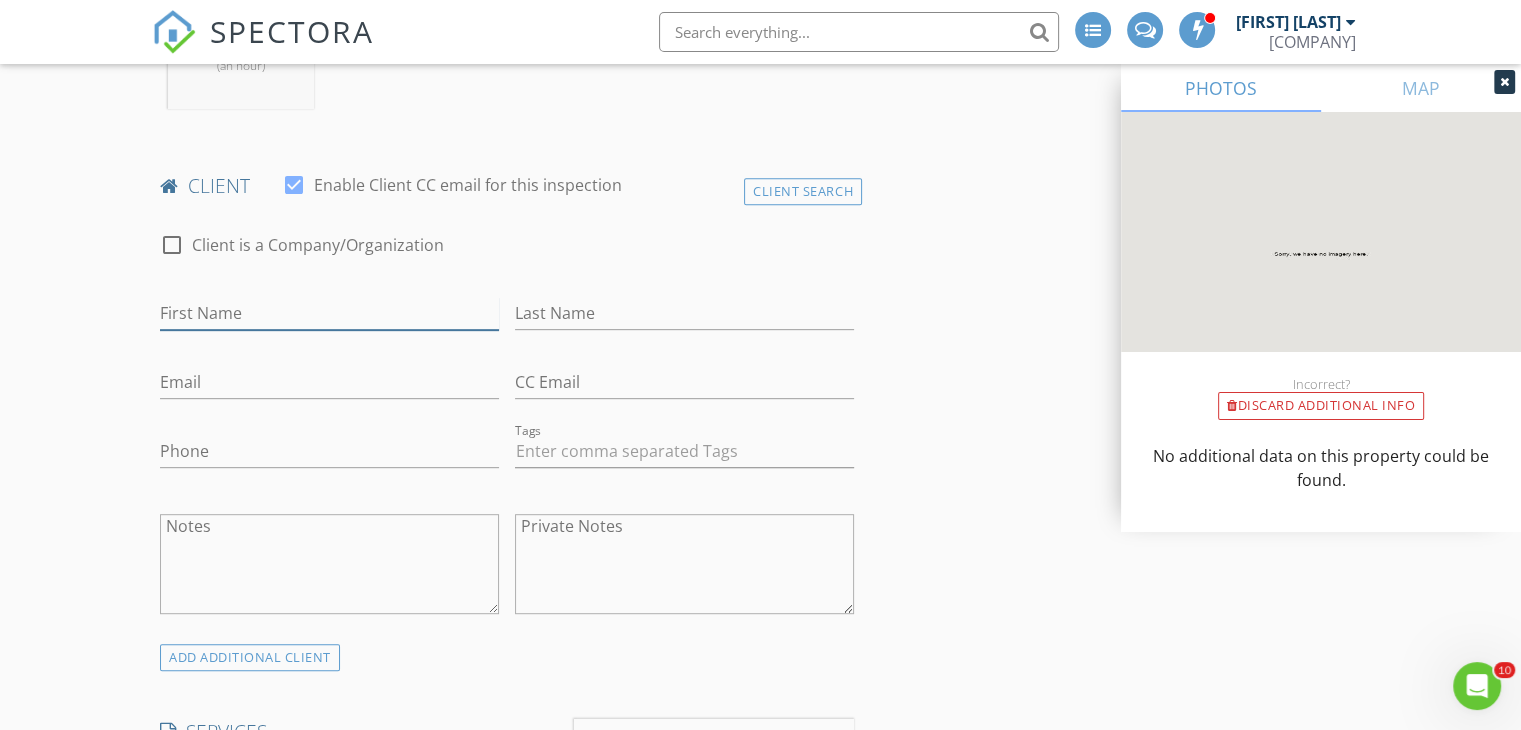 drag, startPoint x: 166, startPoint y: 313, endPoint x: 176, endPoint y: 312, distance: 10.049875 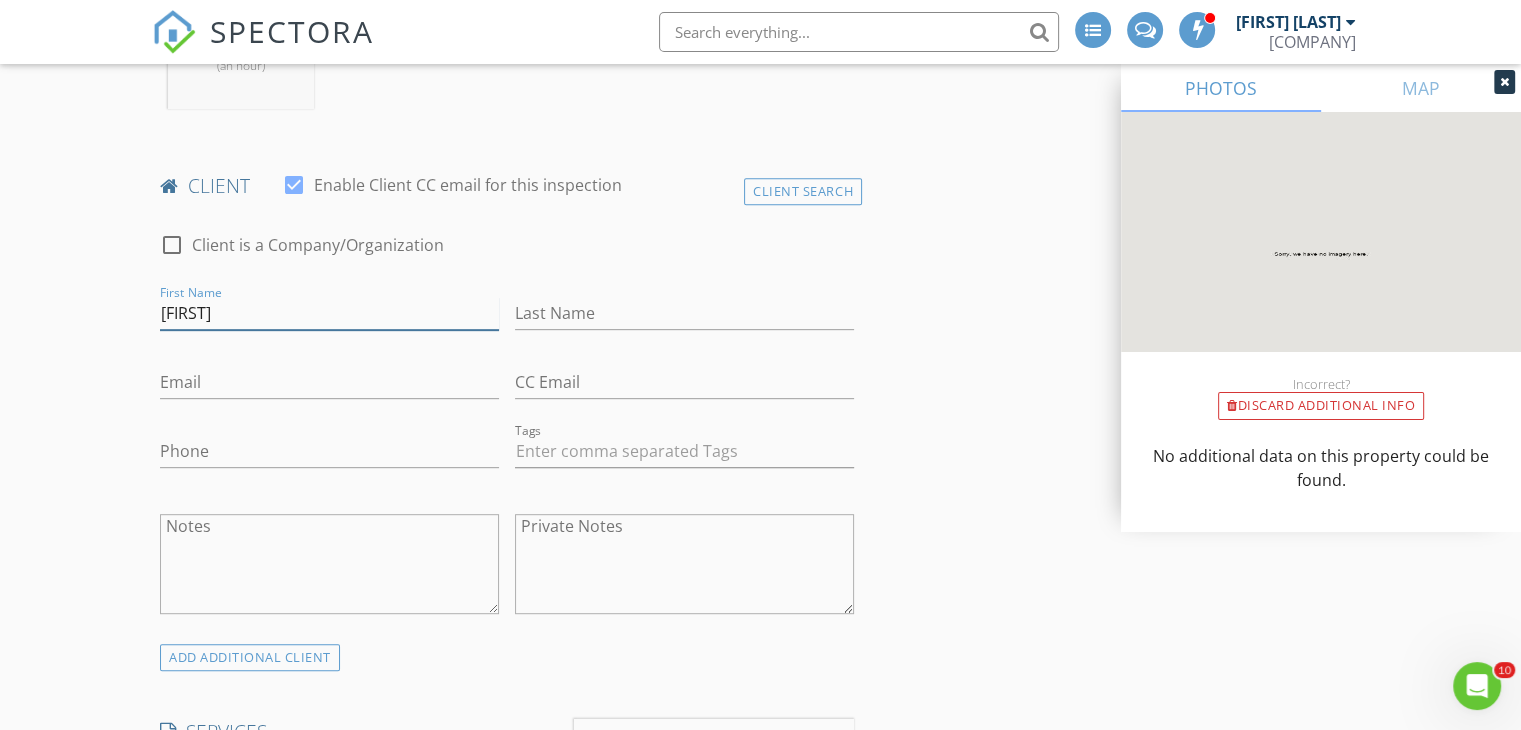 type on "Amanda" 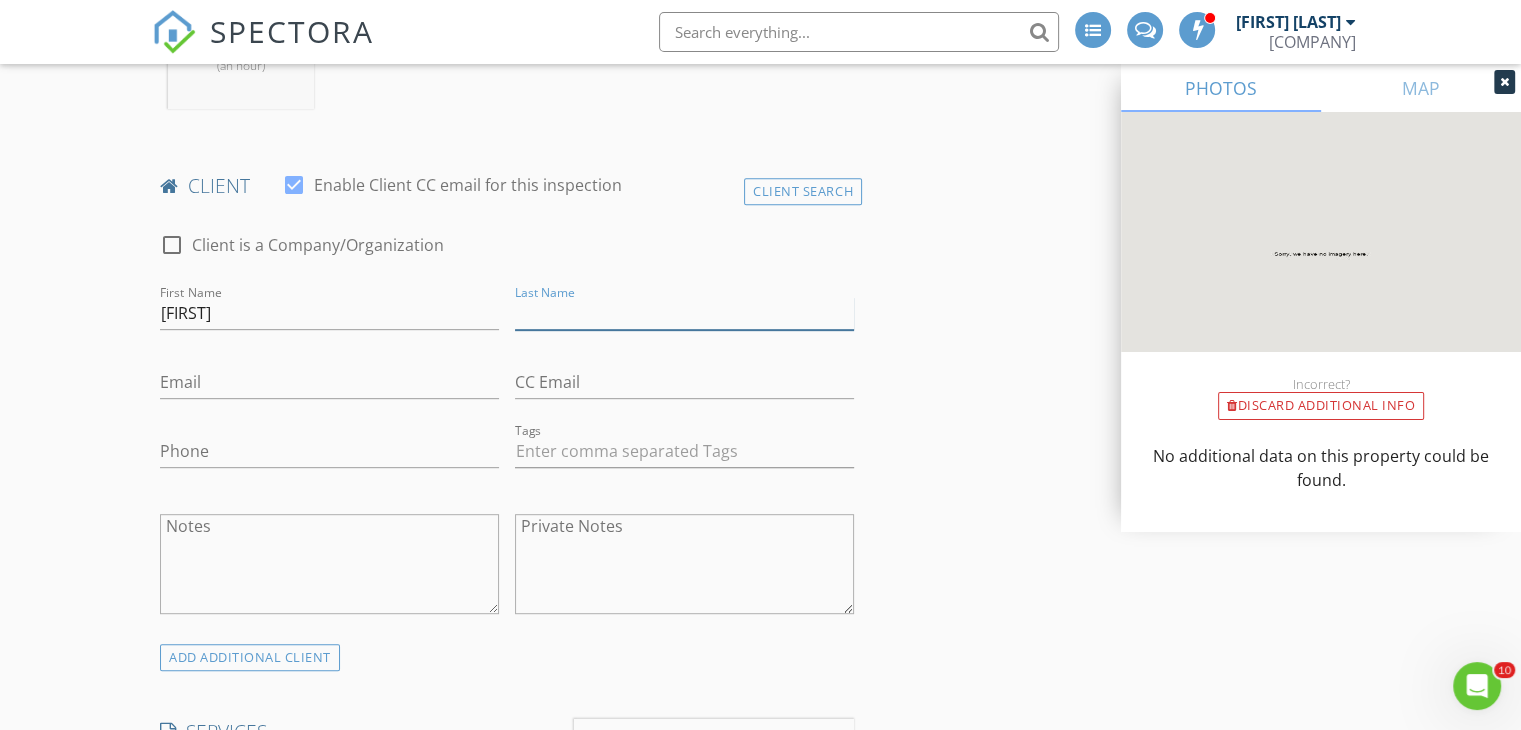 click on "Last Name" at bounding box center [684, 313] 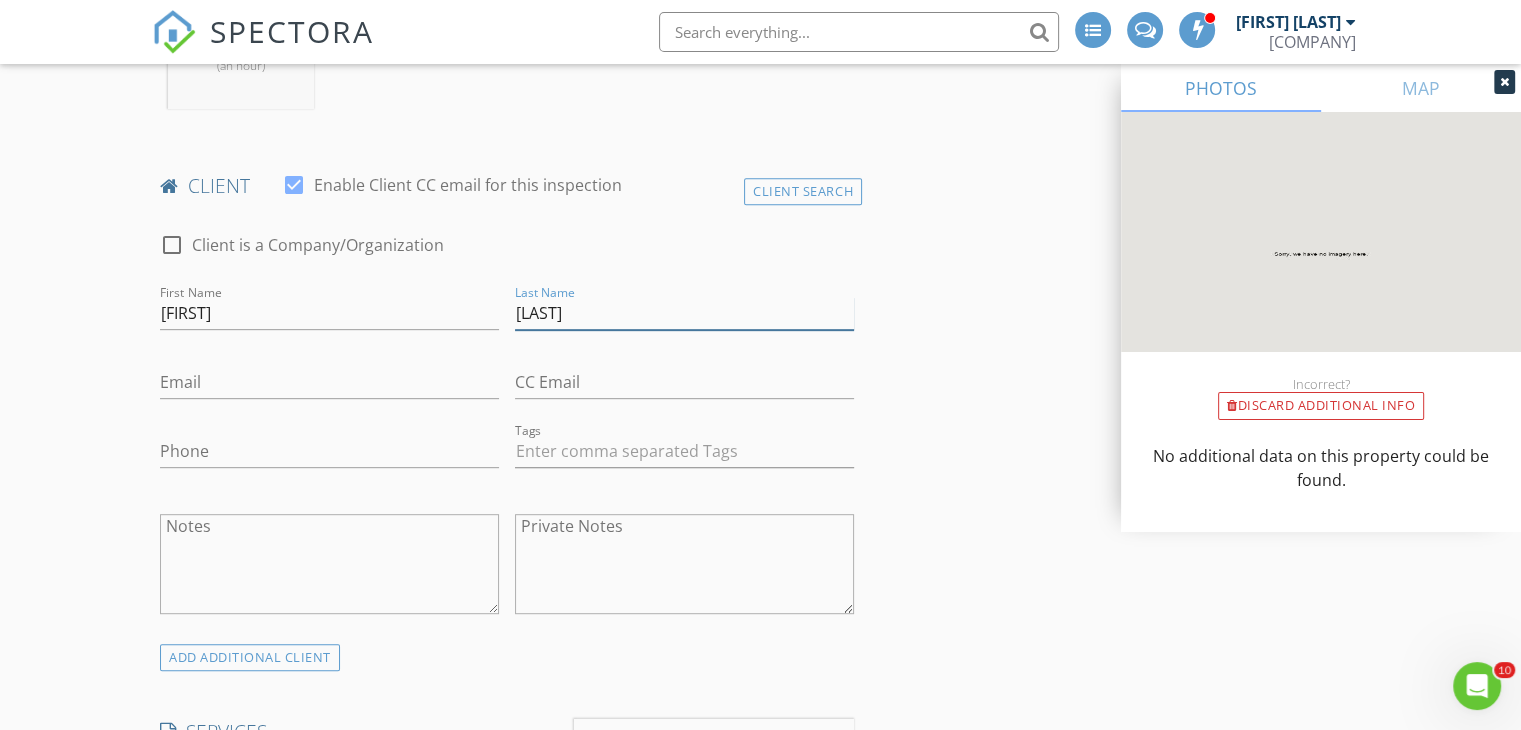 type on "Banki" 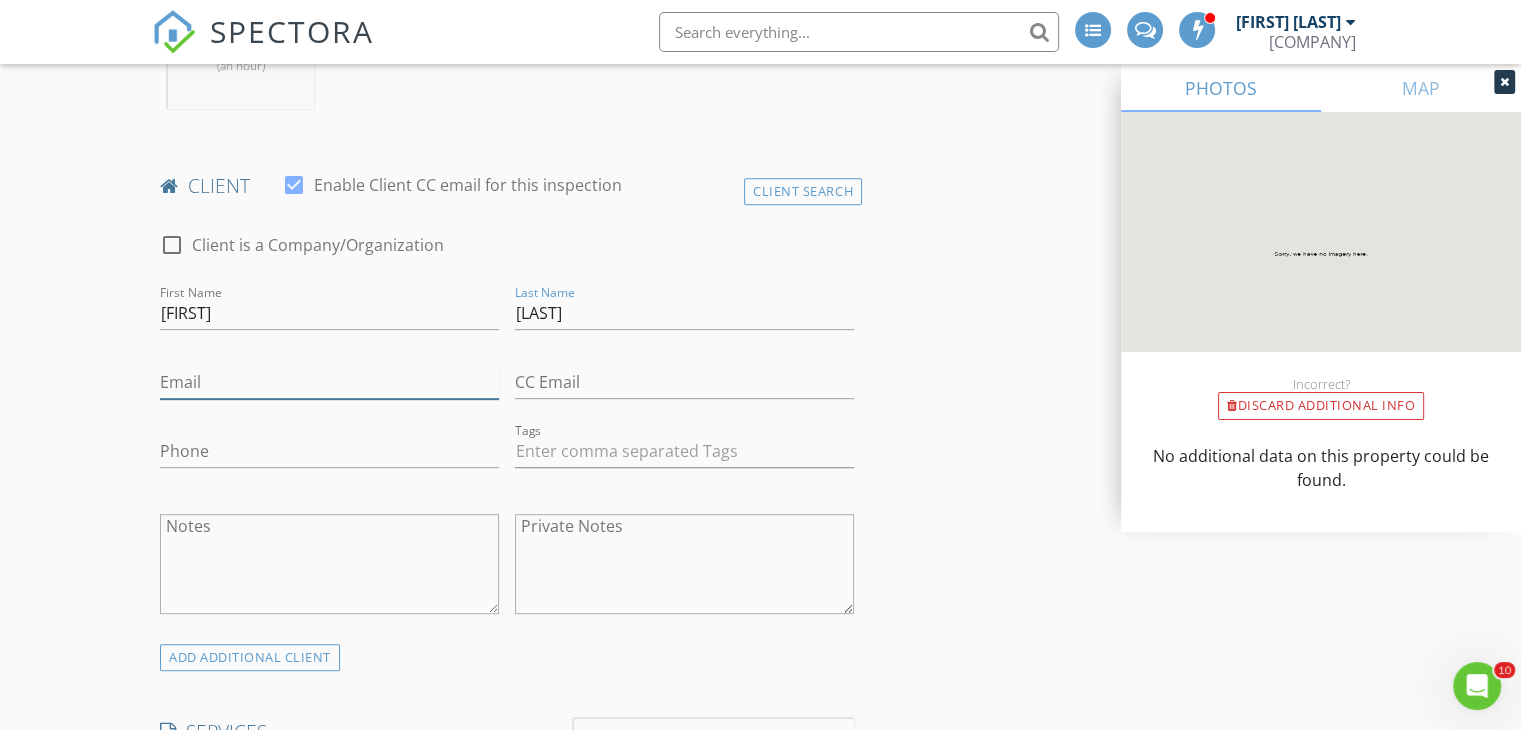 click on "Email" at bounding box center (329, 382) 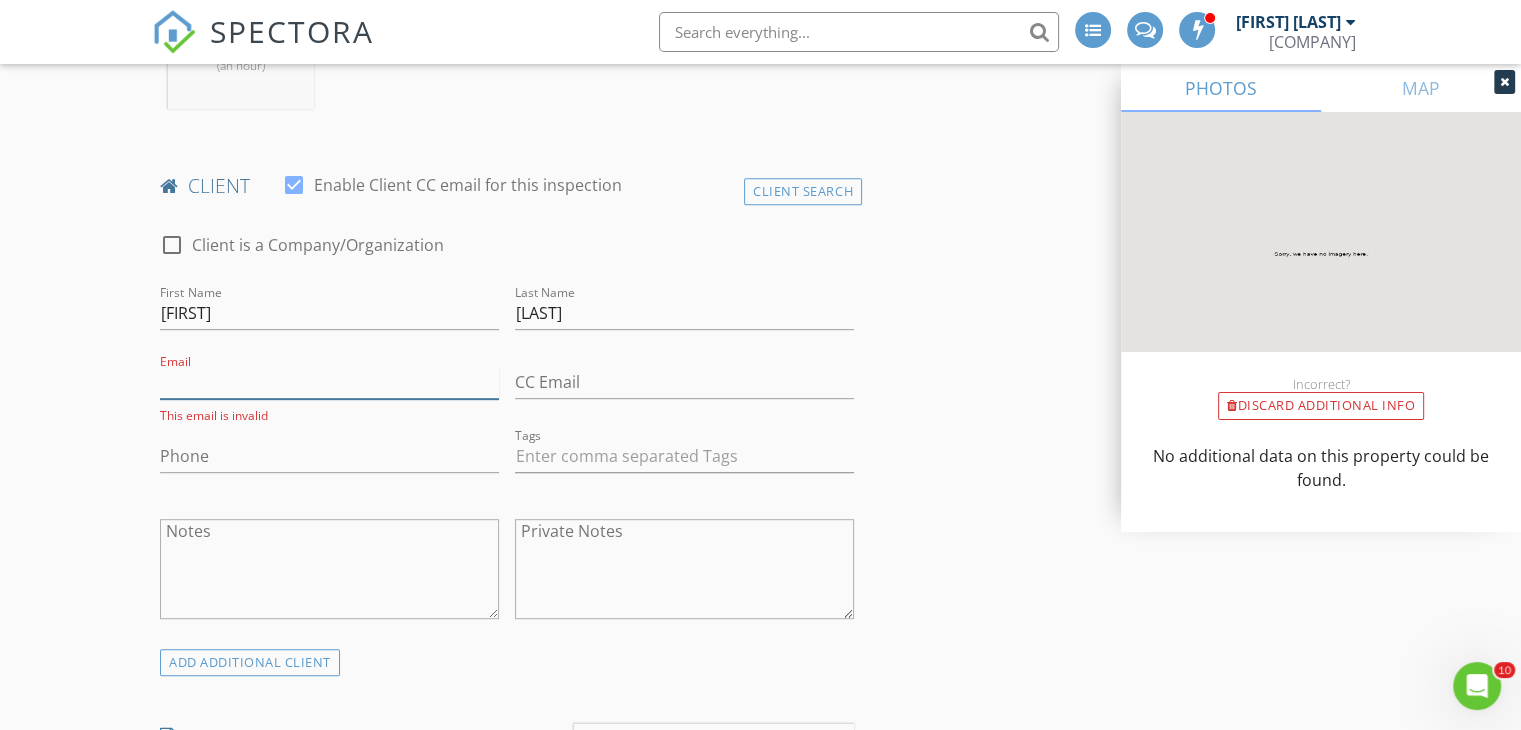 click on "Email" at bounding box center (329, 382) 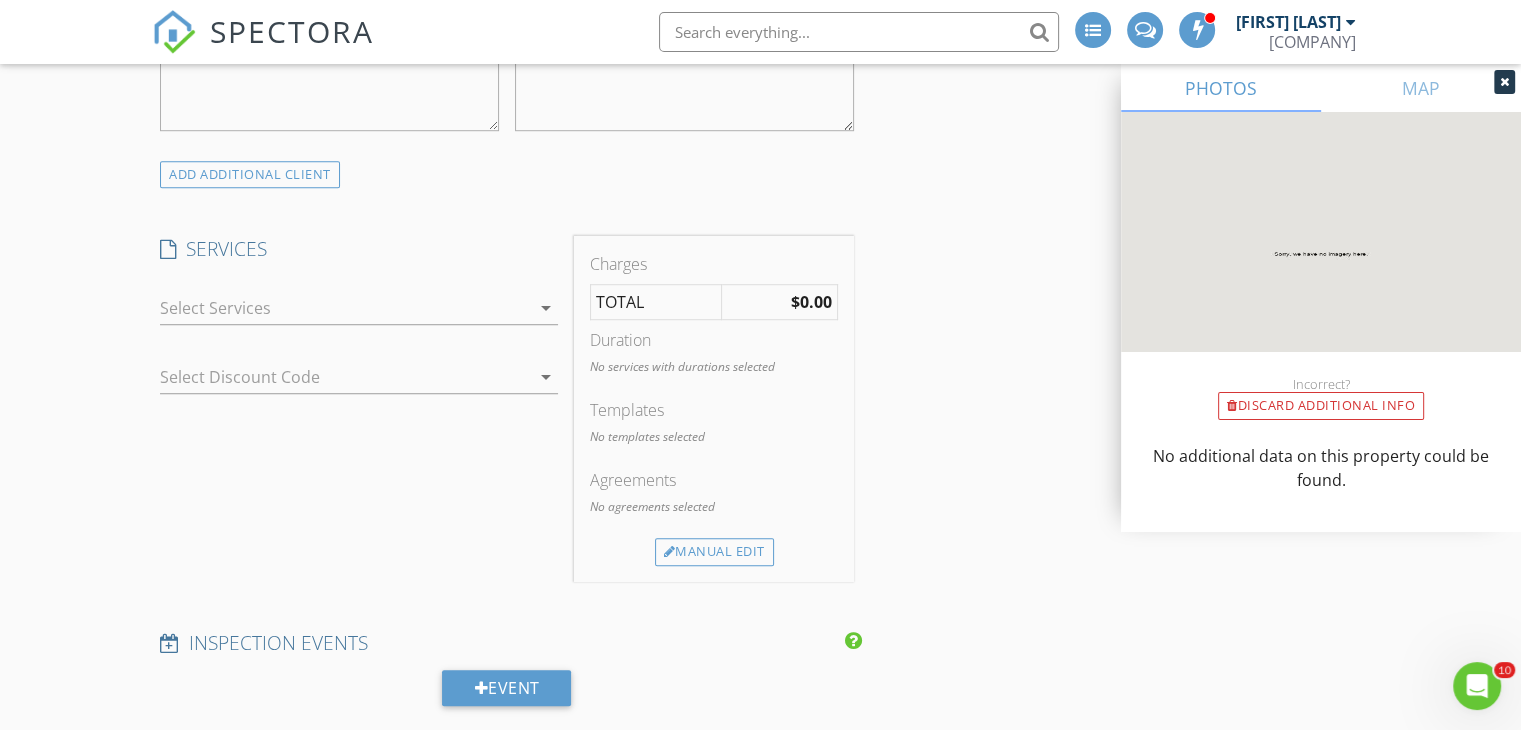 scroll, scrollTop: 1400, scrollLeft: 0, axis: vertical 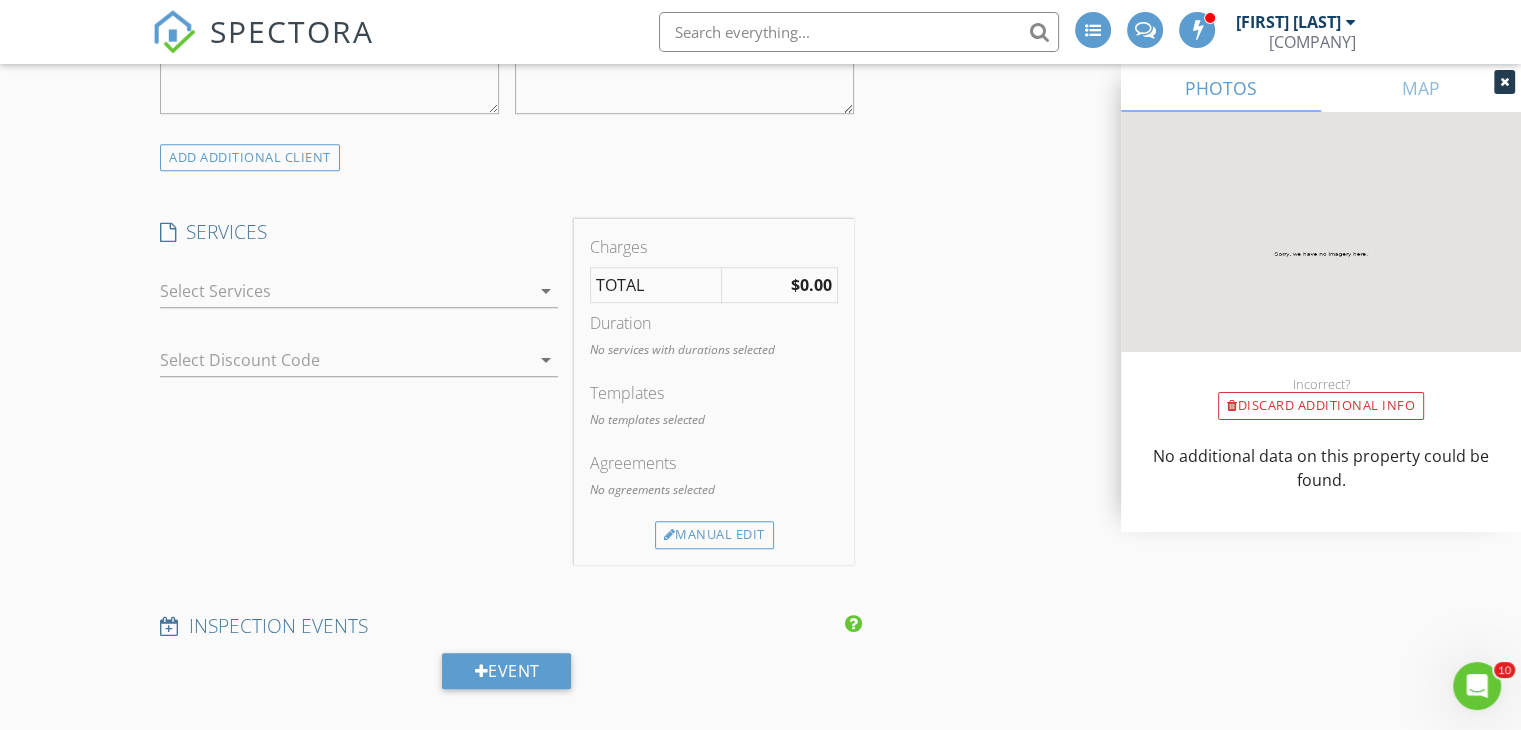 type on "bankiamanda@gmail.com" 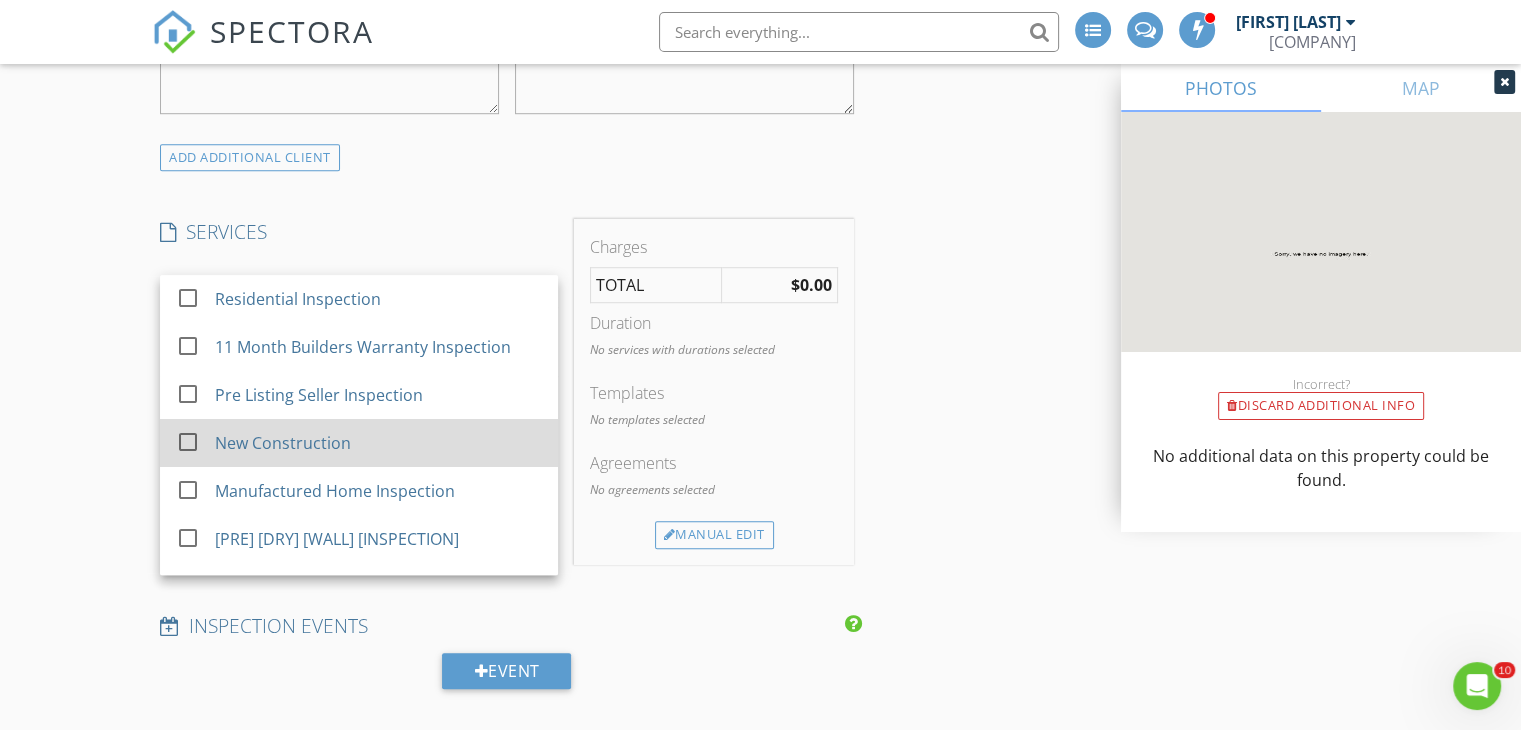click on "New Construction" at bounding box center (283, 443) 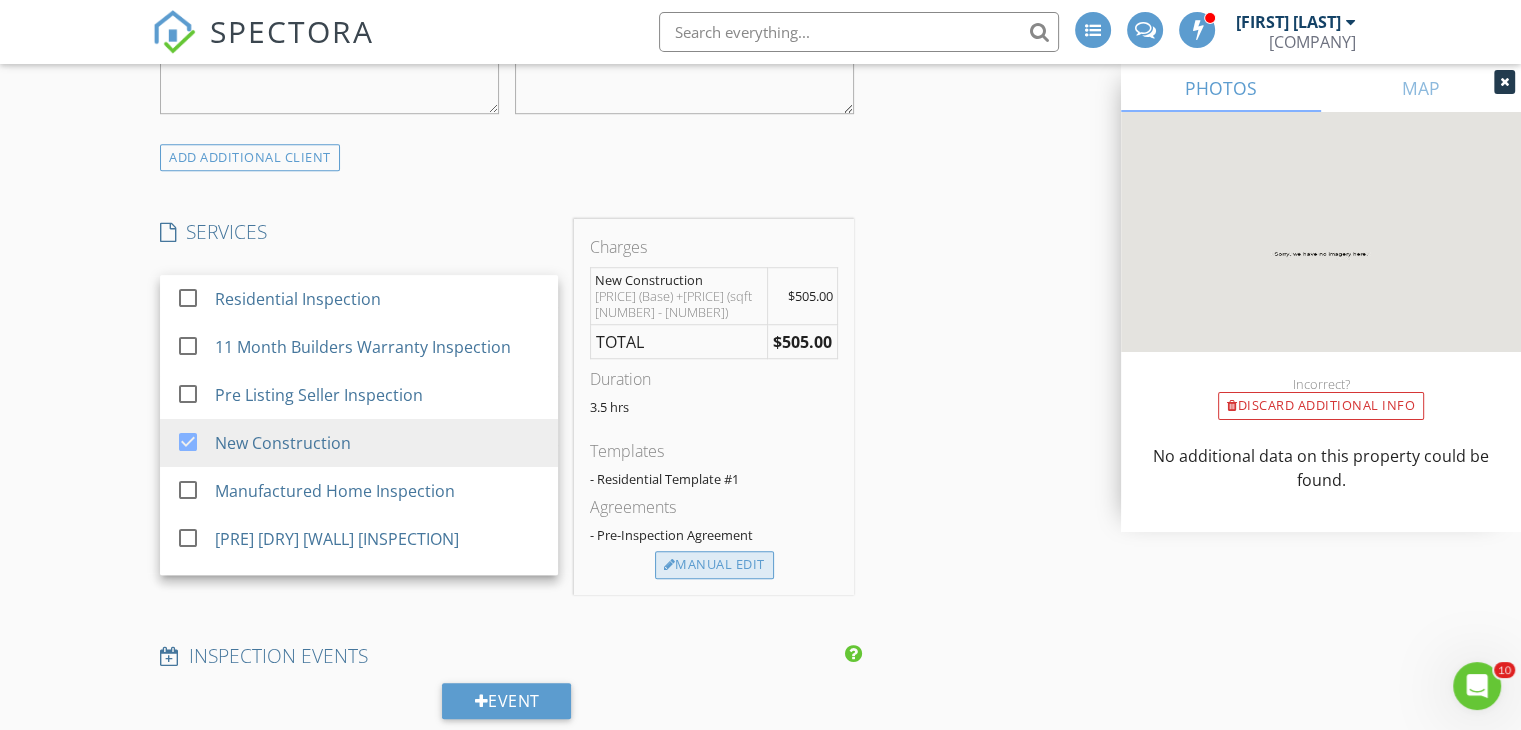 click on "Manual Edit" at bounding box center [714, 565] 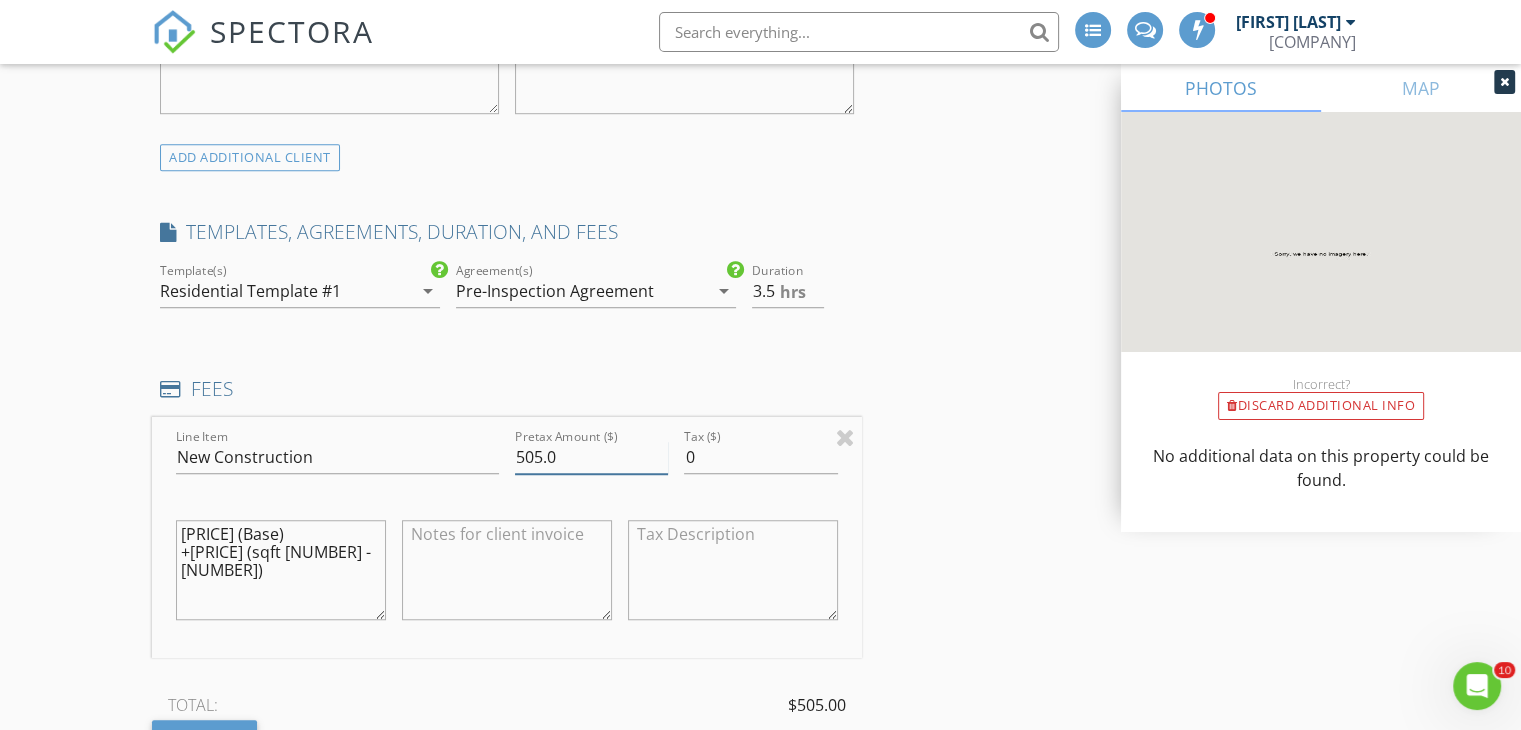 click on "505.0" at bounding box center [591, 457] 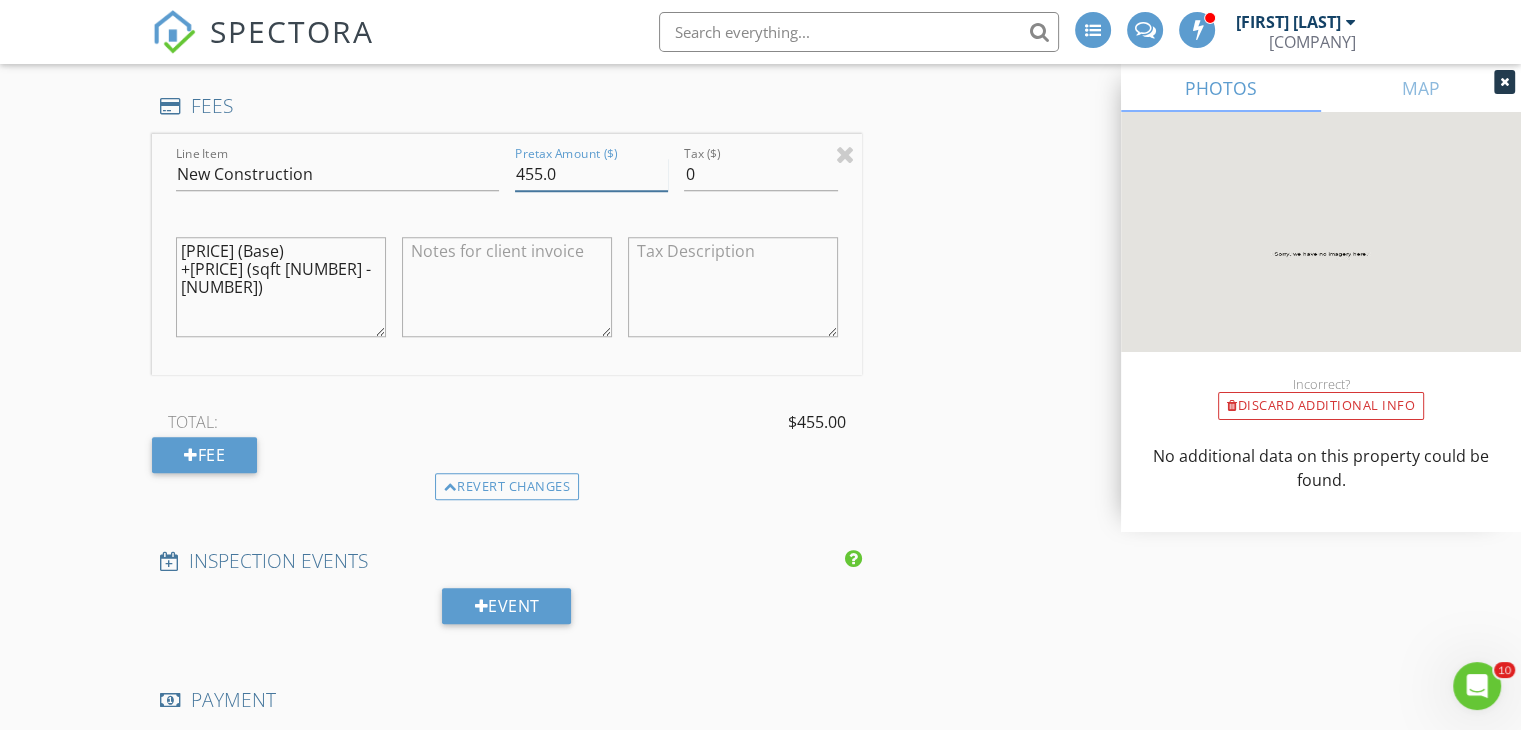 scroll, scrollTop: 1700, scrollLeft: 0, axis: vertical 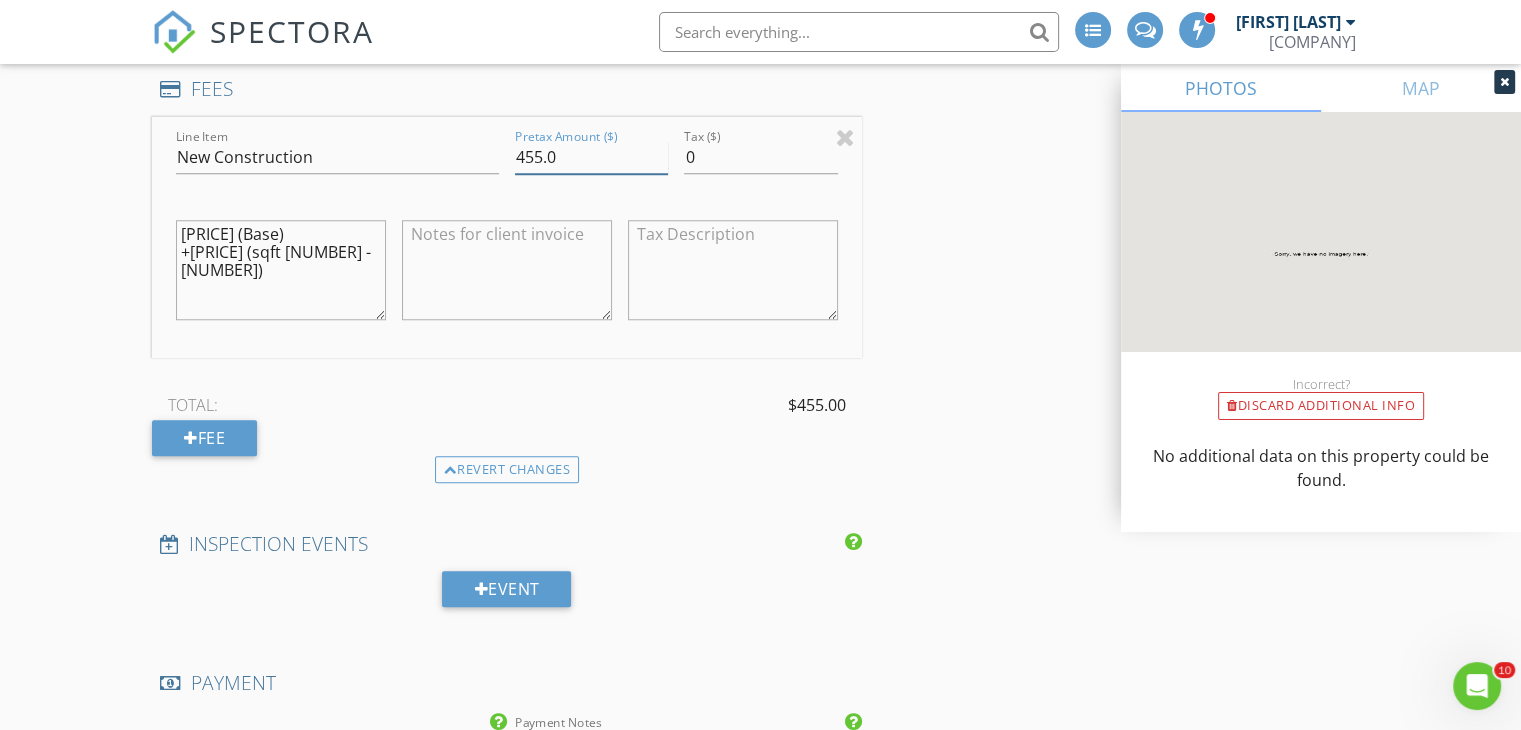 type on "455.0" 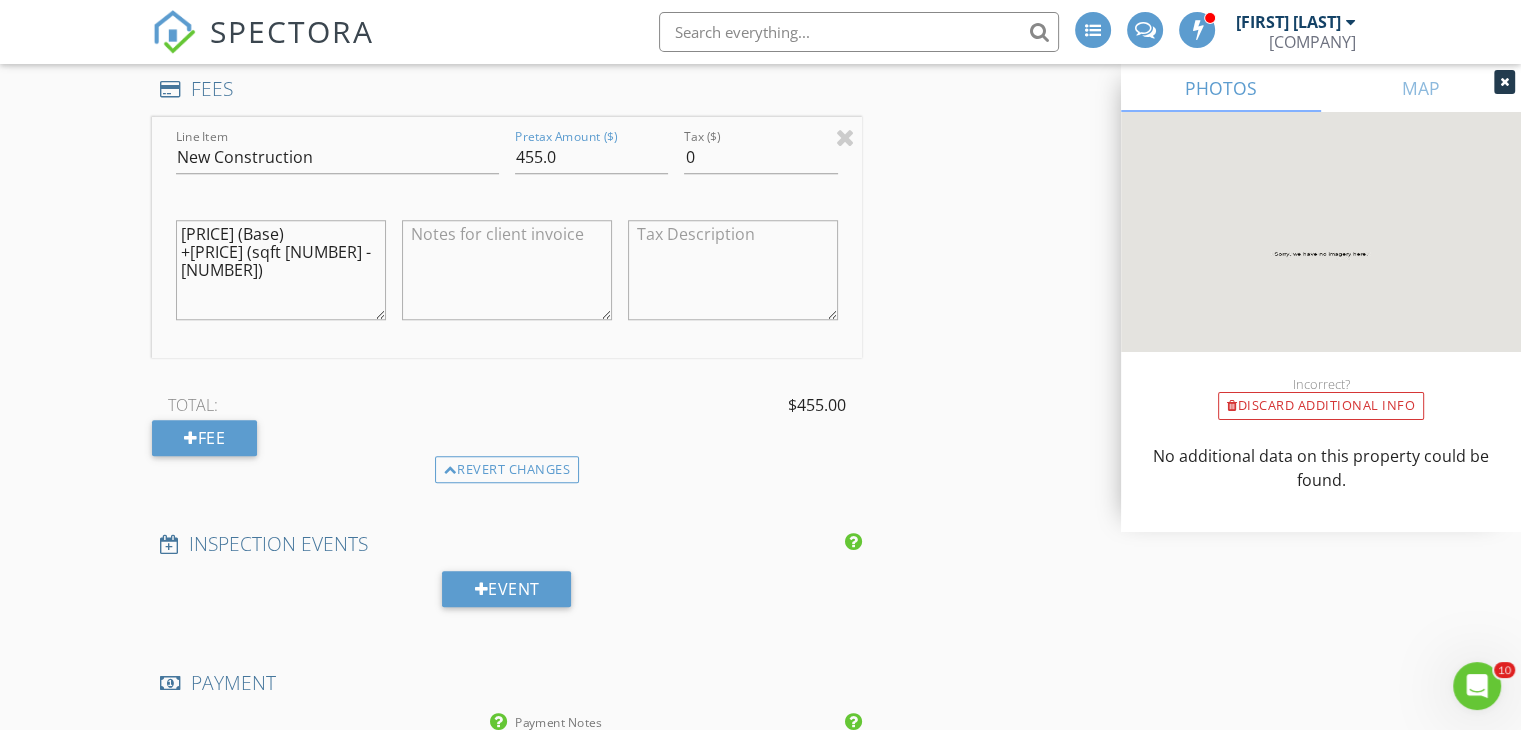 click on "INSPECTOR(S)
check_box   Mike Mankin   PRIMARY   check_box_outline_blank   Brian King     Mike Mankin arrow_drop_down   check_box_outline_blank Mike Mankin specifically requested
Date/Time
08/07/2025 8:30 AM
Location
Address Search       Address 137 Royal Cainhoy Wy   Unit   City Charleston   State SC   Zip 29492   County Berkeley     Square Feet 2602   Year Built 2025   Foundation Slab arrow_drop_down     Mike Mankin     35.4 miles     (an hour)
client
check_box Enable Client CC email for this inspection   Client Search     check_box_outline_blank Client is a Company/Organization     First Name Amanda   Last Name Banki   Email bankiamanda@gmail.com   CC Email   Phone         Tags         Notes   Private Notes
ADD ADDITIONAL client
SERVICES
check_box_outline_blank" at bounding box center (760, 384) 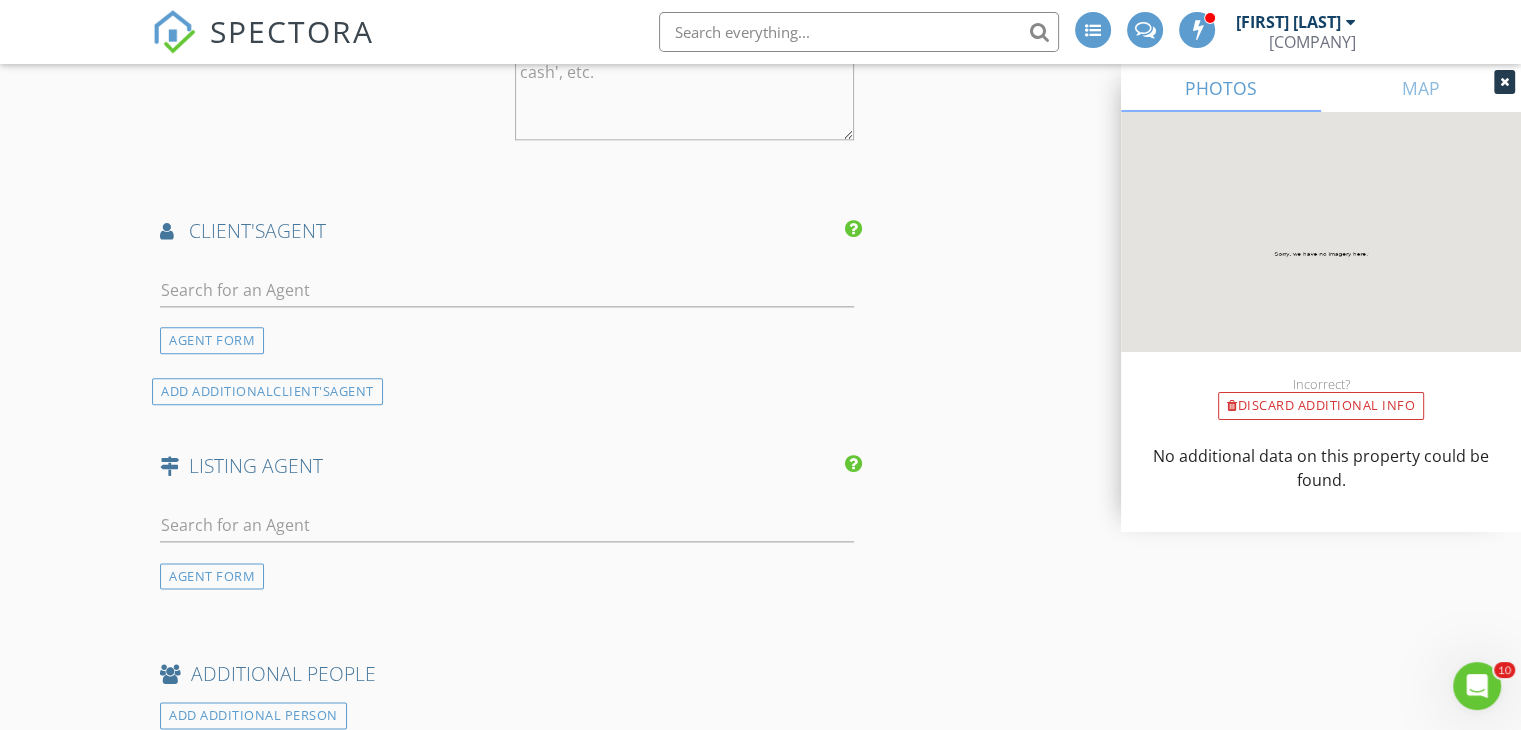 scroll, scrollTop: 2400, scrollLeft: 0, axis: vertical 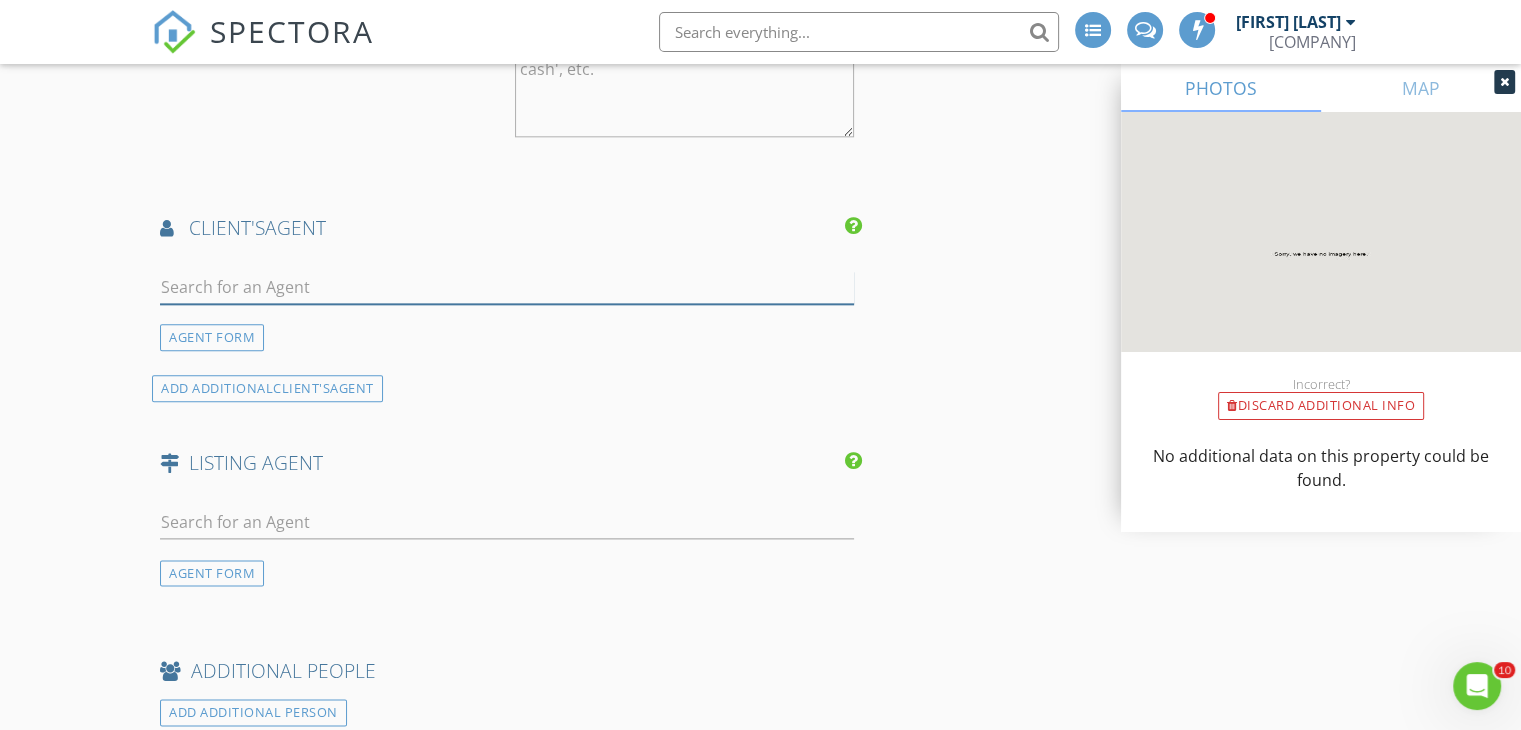 click at bounding box center (507, 287) 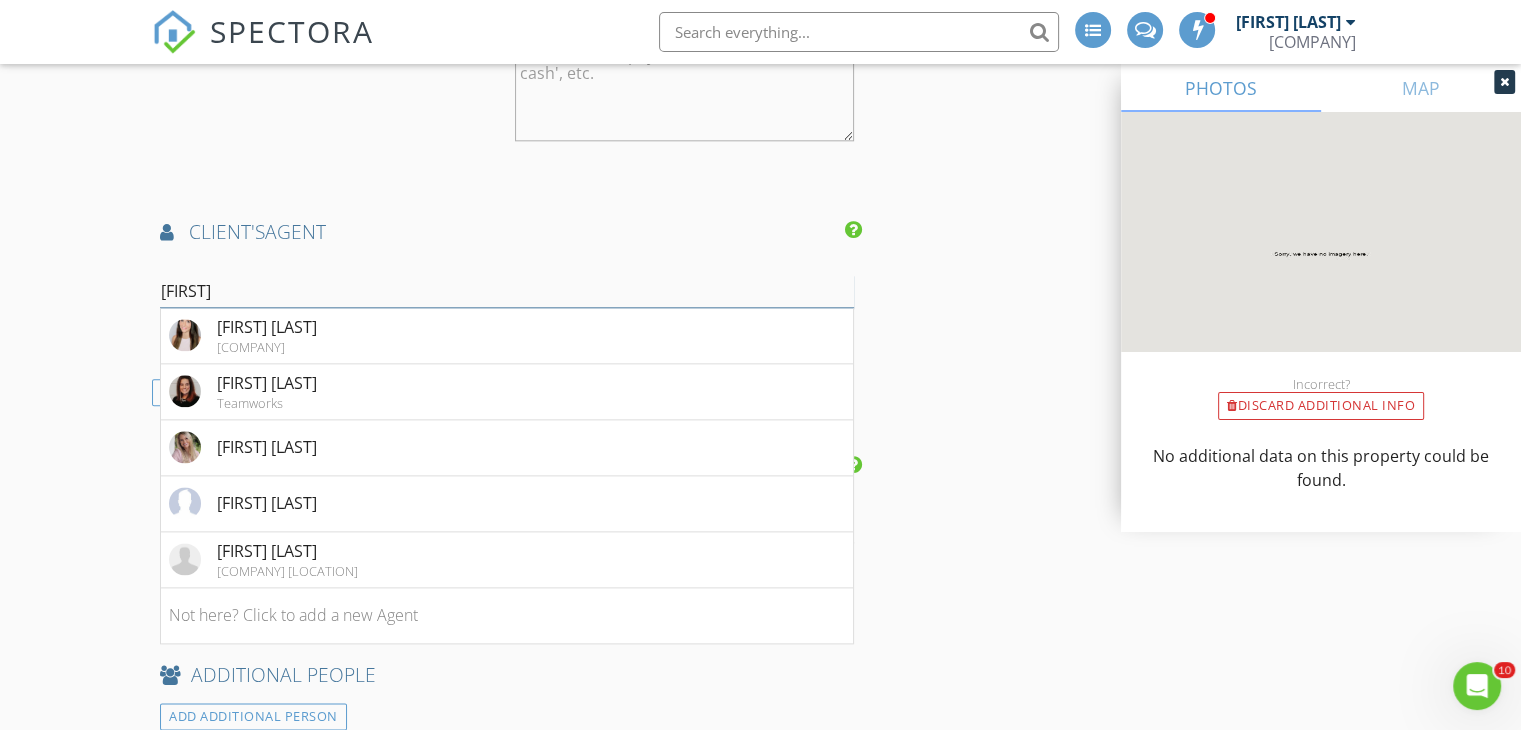 scroll, scrollTop: 2400, scrollLeft: 0, axis: vertical 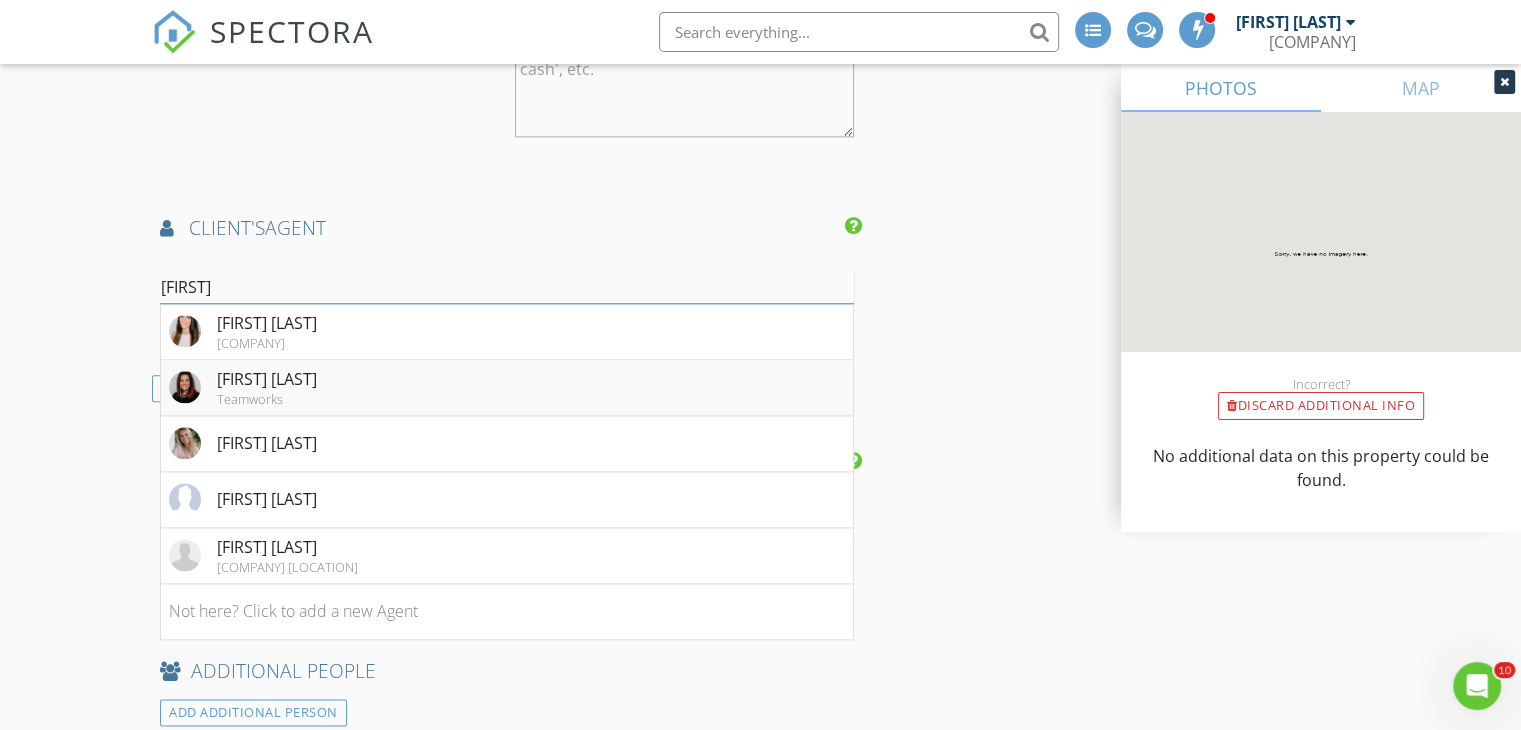 type on "Mel" 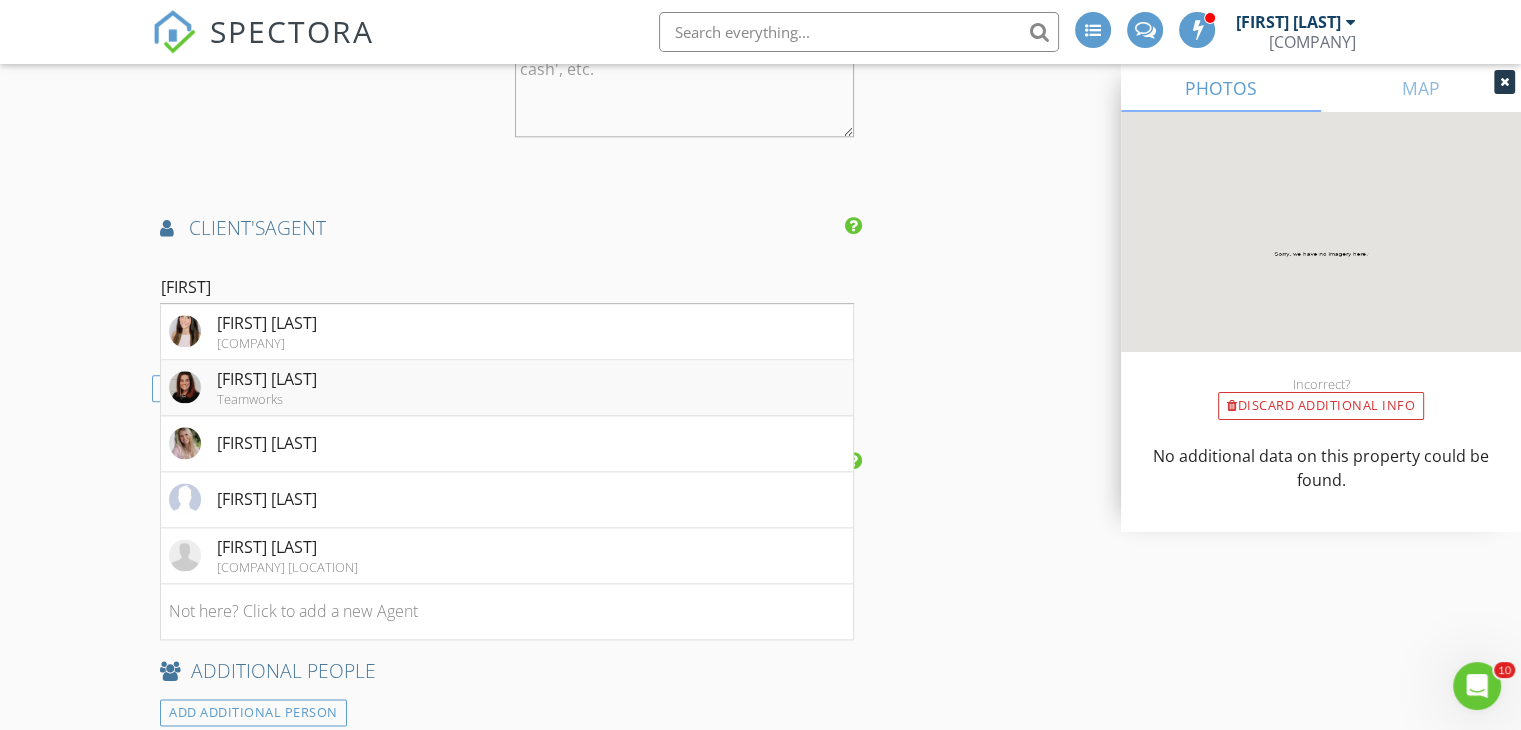 click on "Melissa Jeffcoat" at bounding box center [267, 323] 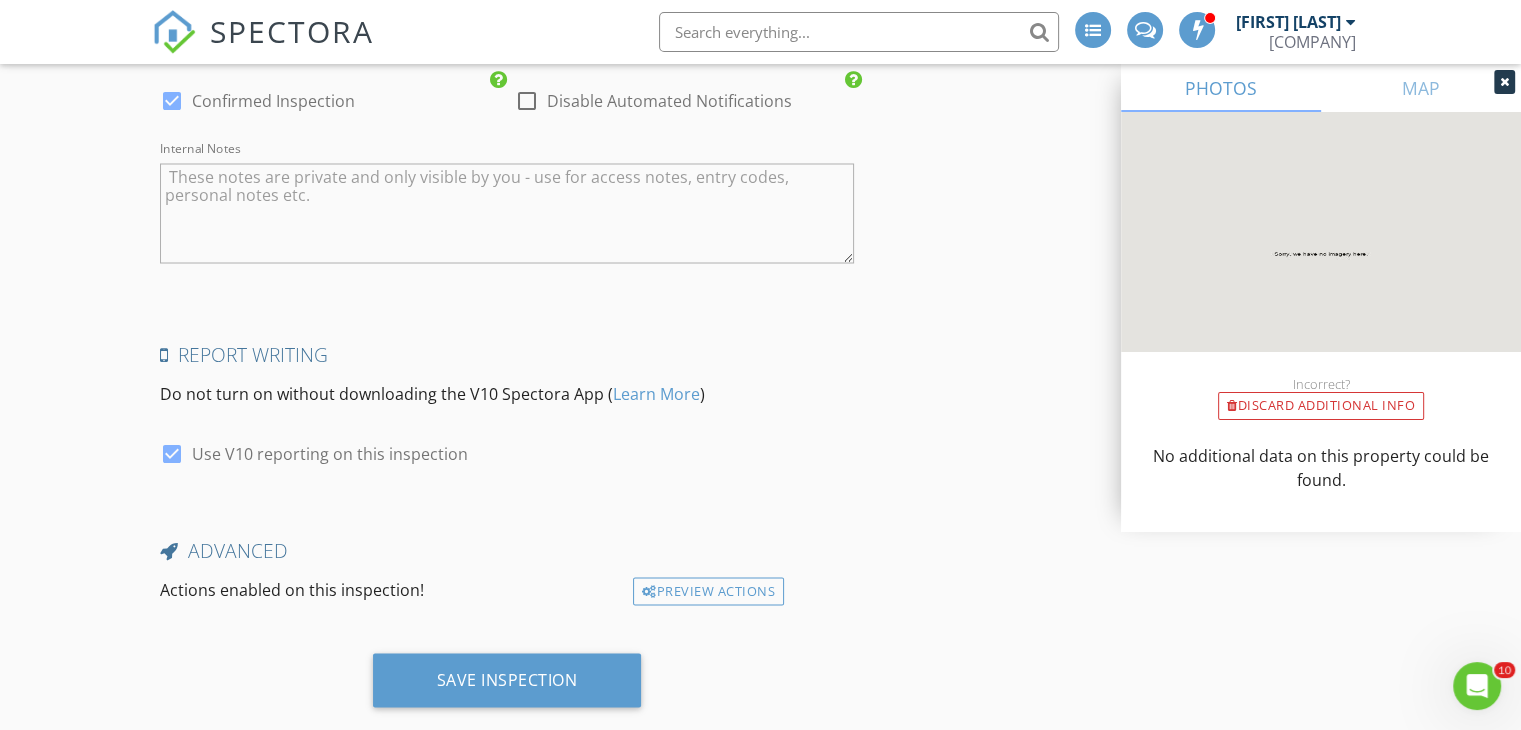 scroll, scrollTop: 3624, scrollLeft: 0, axis: vertical 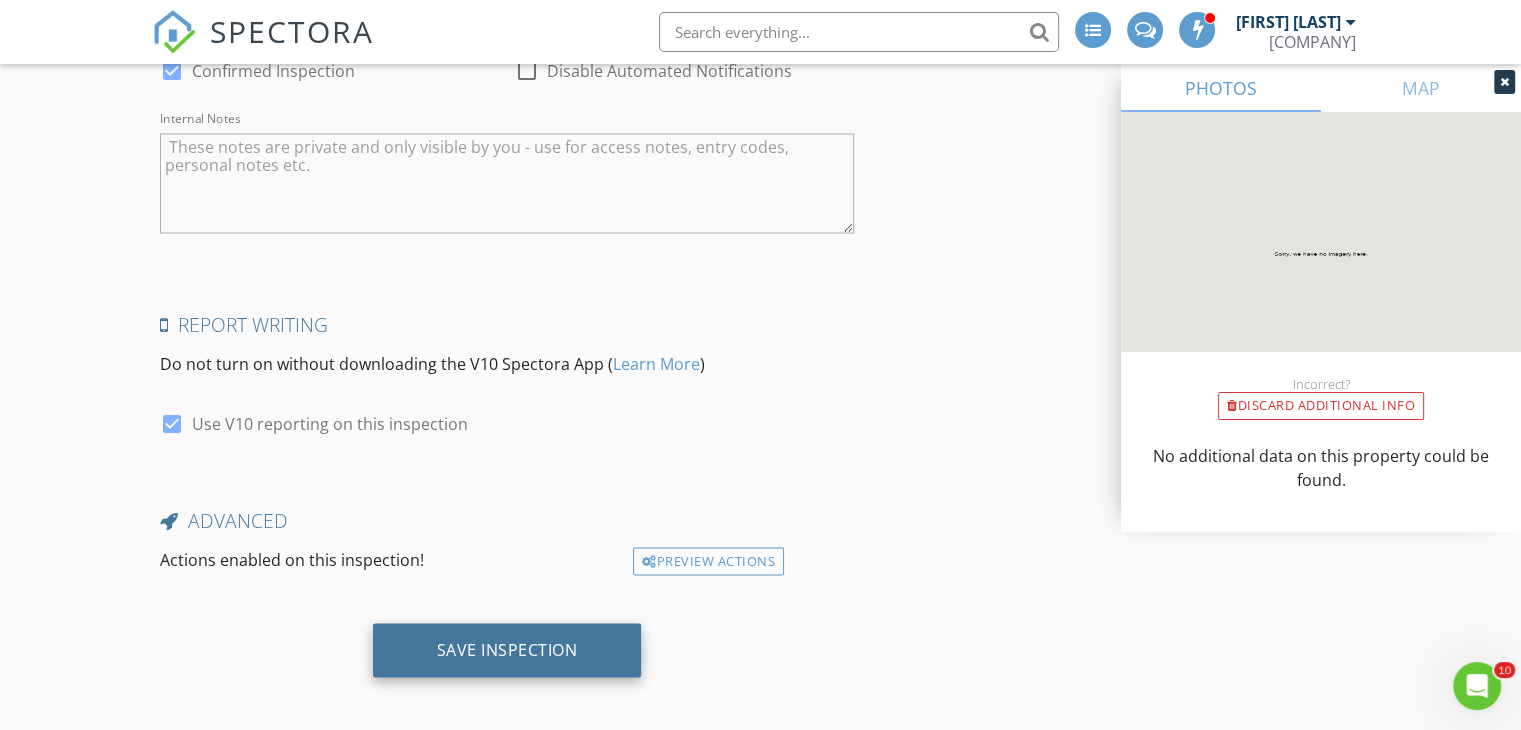 click on "Save Inspection" at bounding box center (507, 649) 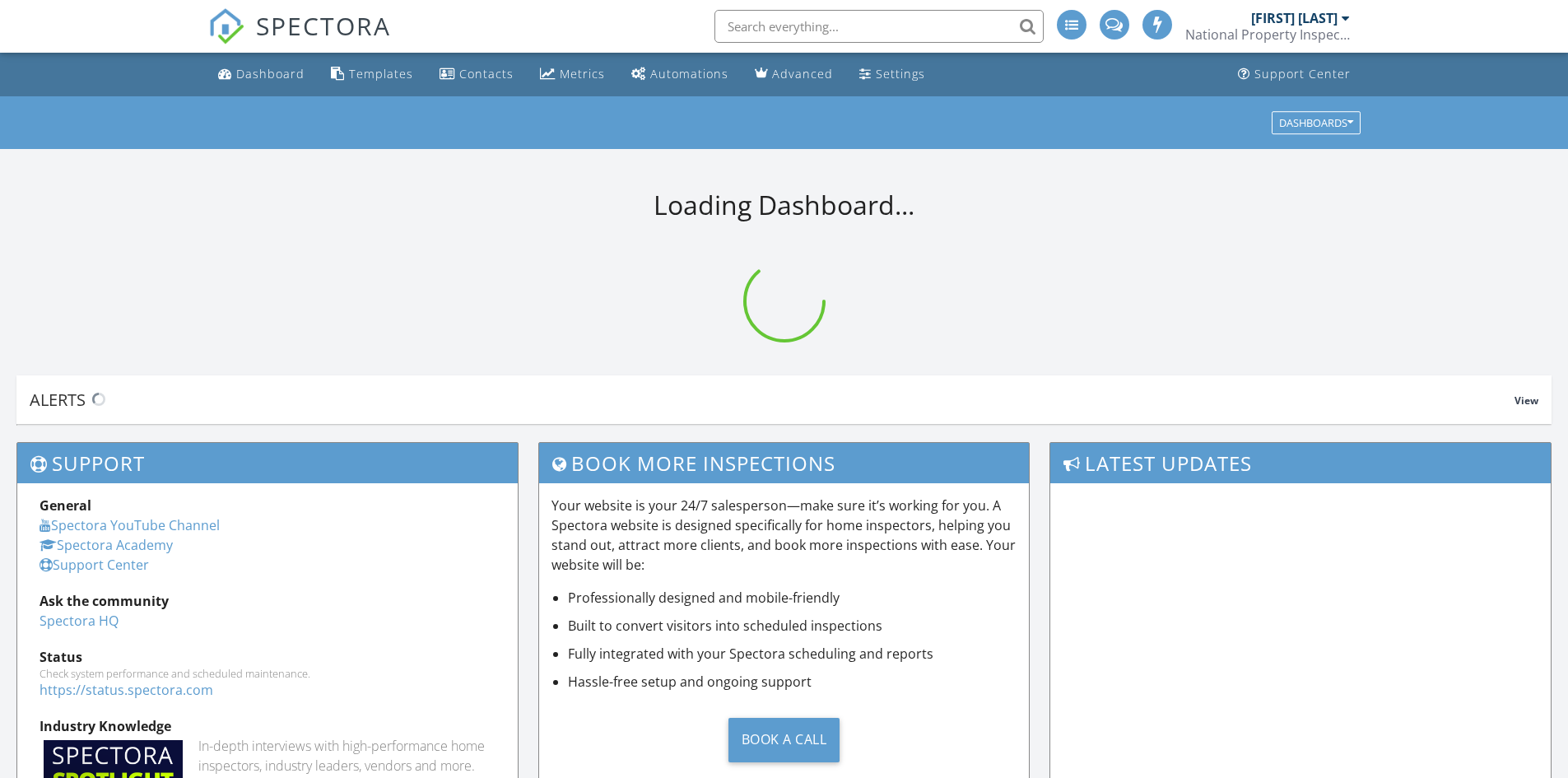 scroll, scrollTop: 0, scrollLeft: 0, axis: both 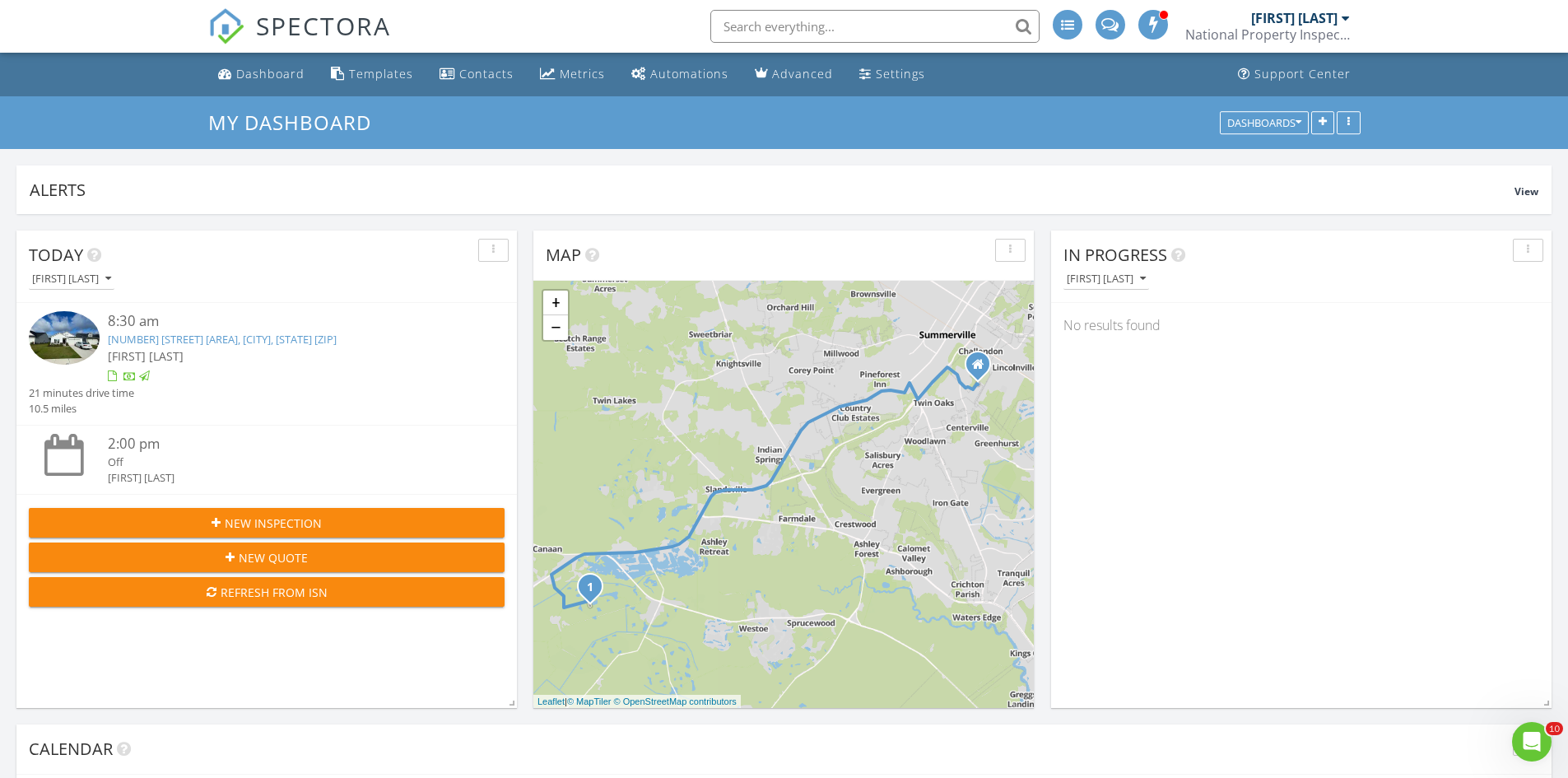 click at bounding box center (875, 26) 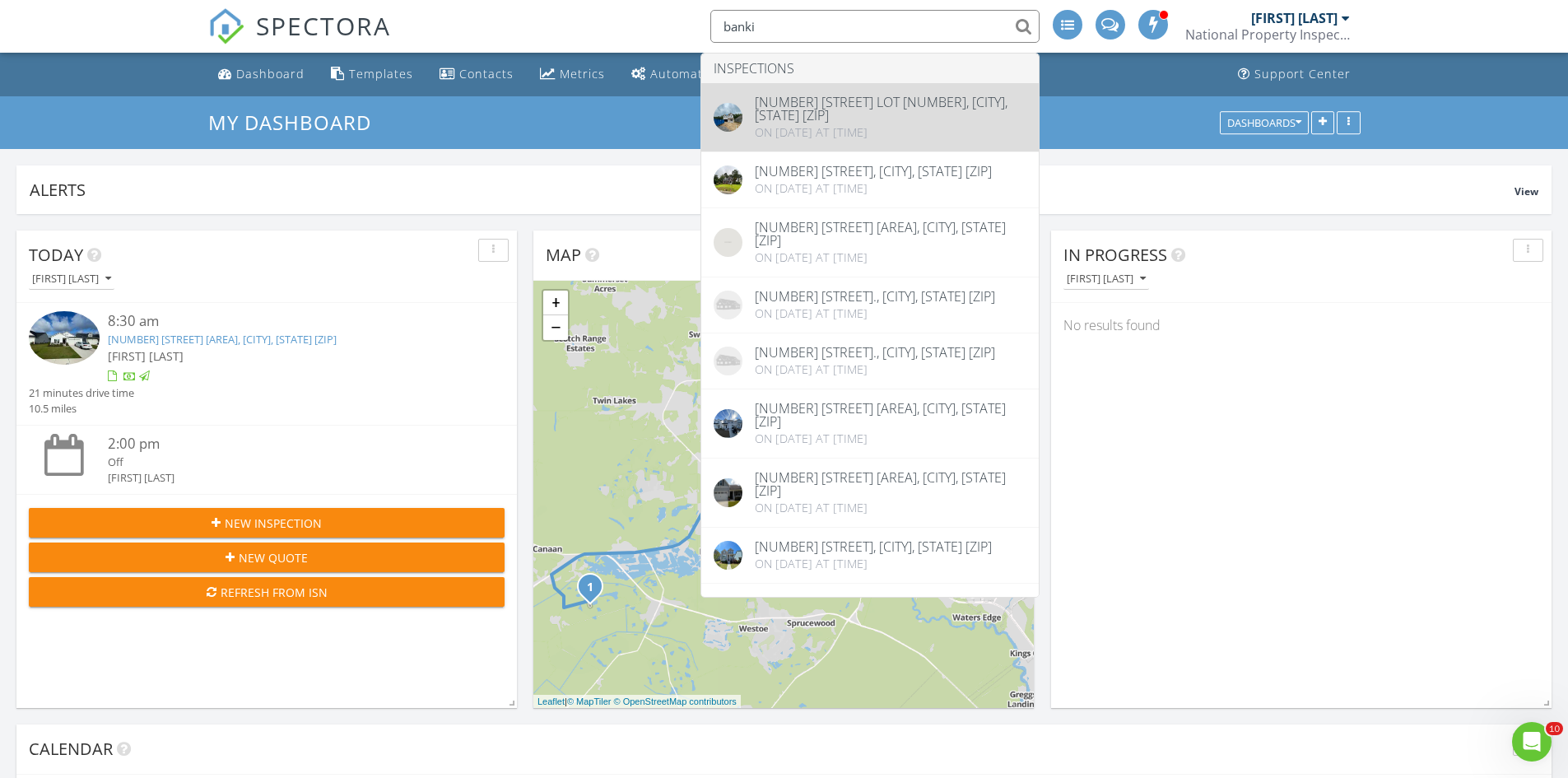 type on "banki" 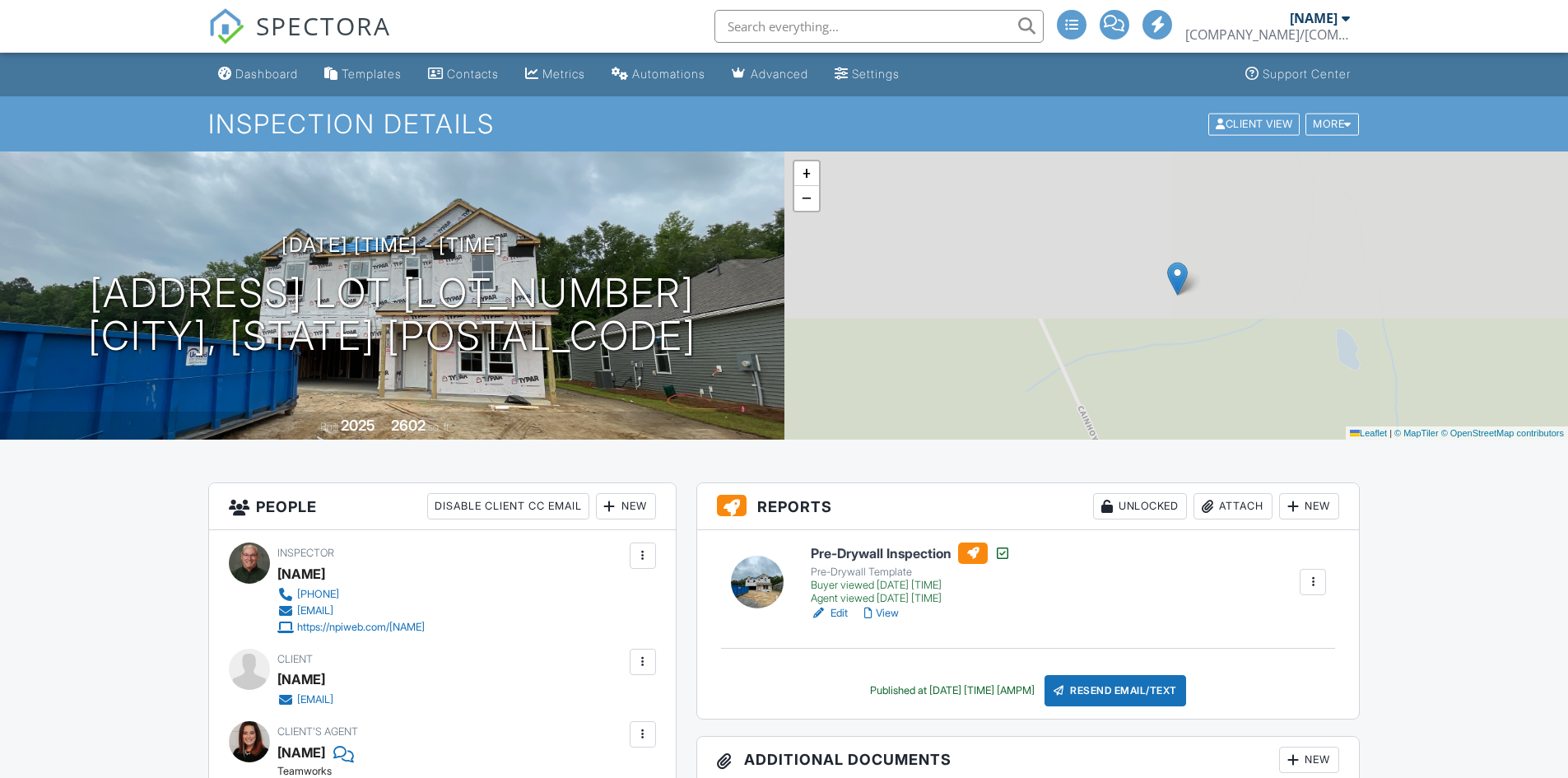 scroll, scrollTop: 0, scrollLeft: 0, axis: both 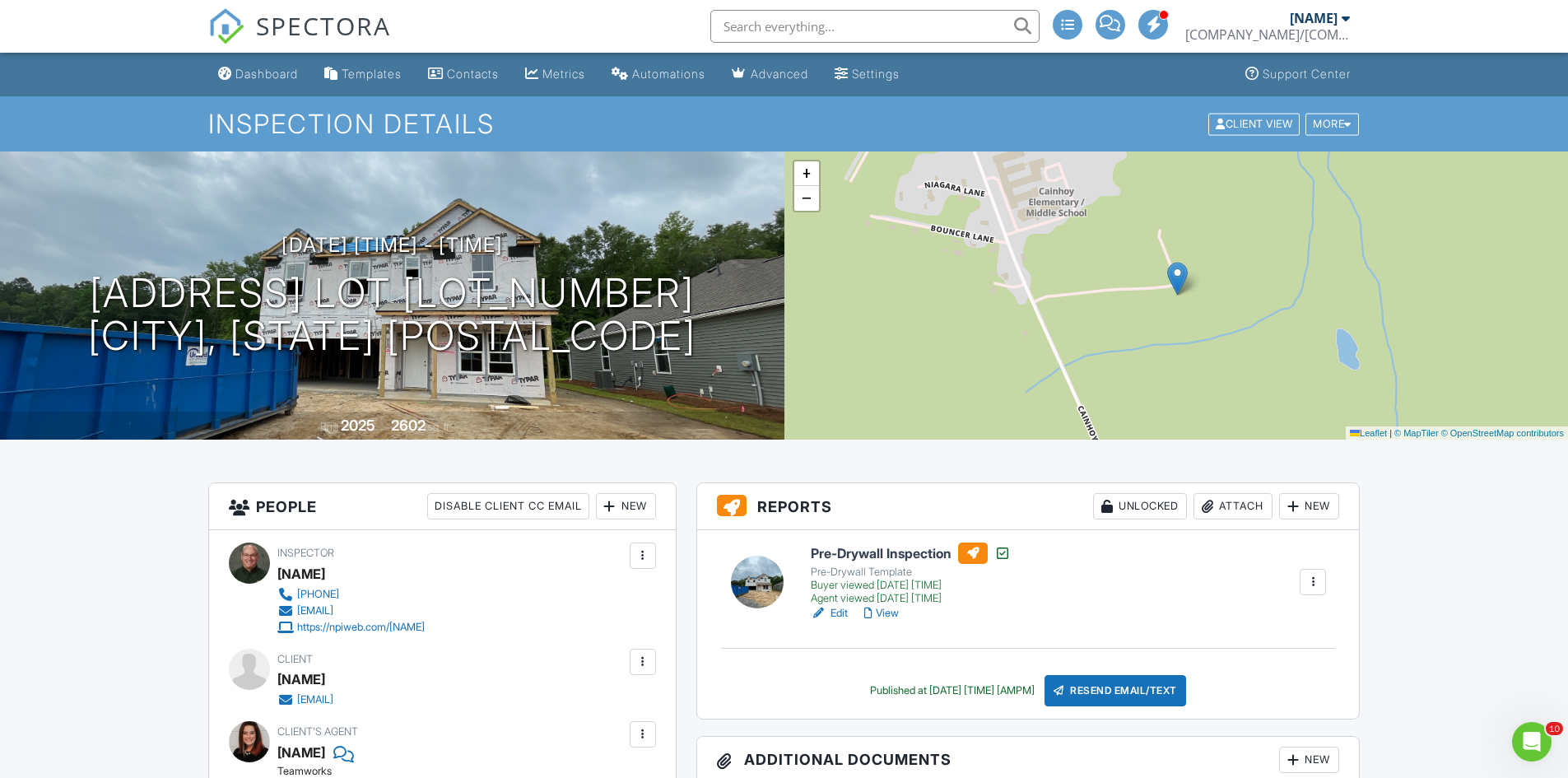 click at bounding box center (643, 662) 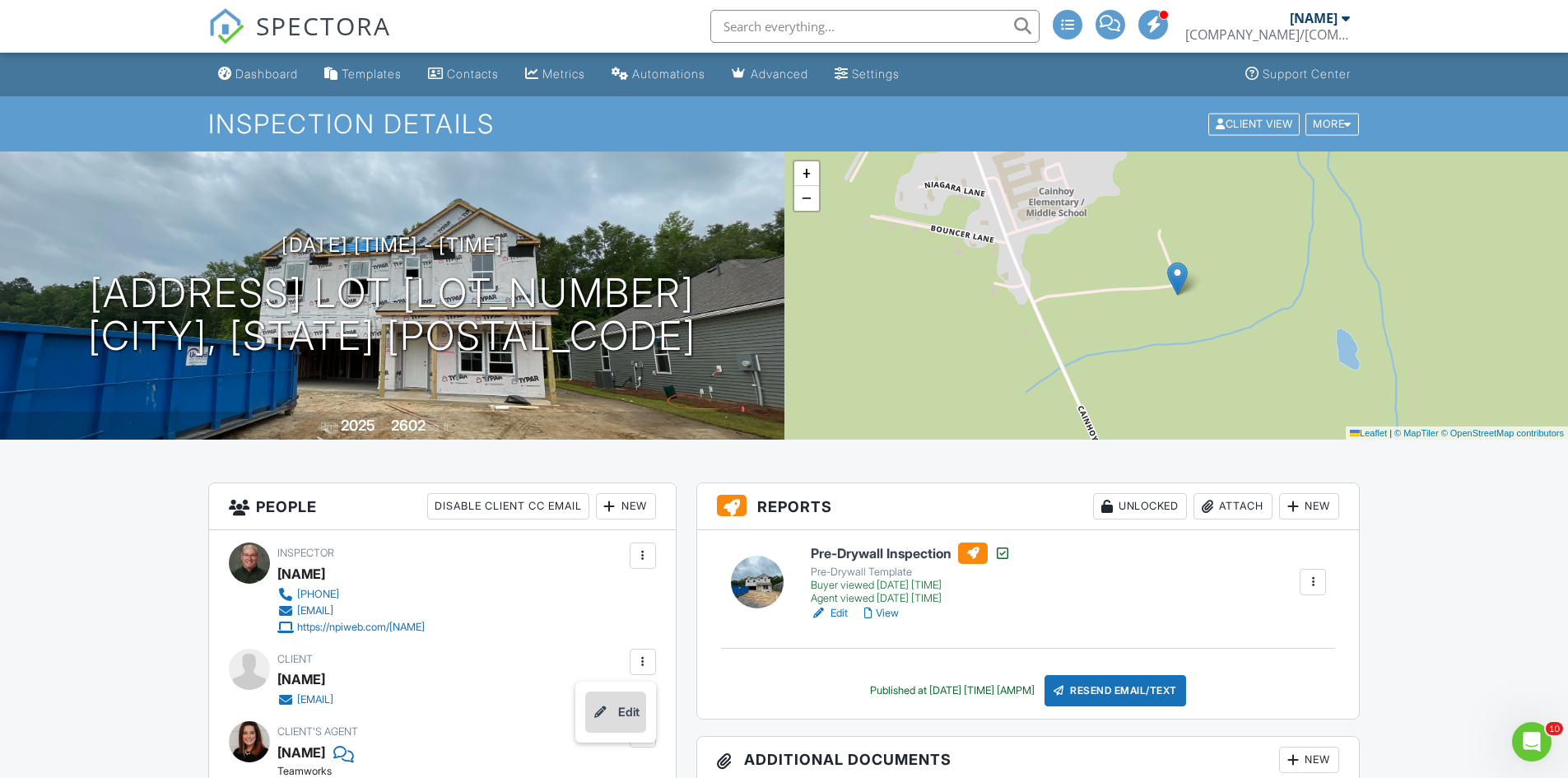 click on "Edit" at bounding box center [616, 712] 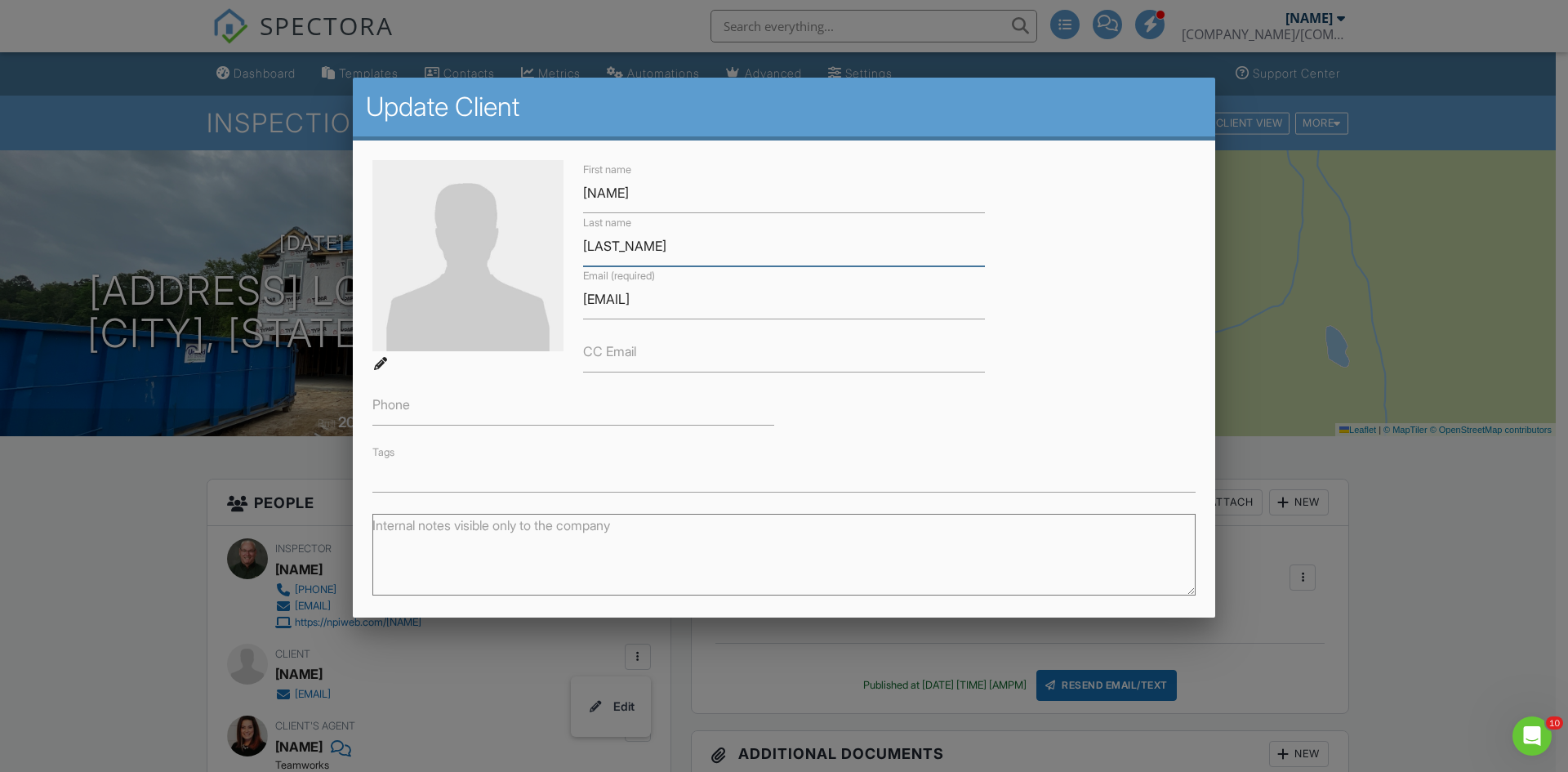 drag, startPoint x: 631, startPoint y: 249, endPoint x: 573, endPoint y: 253, distance: 58.13777 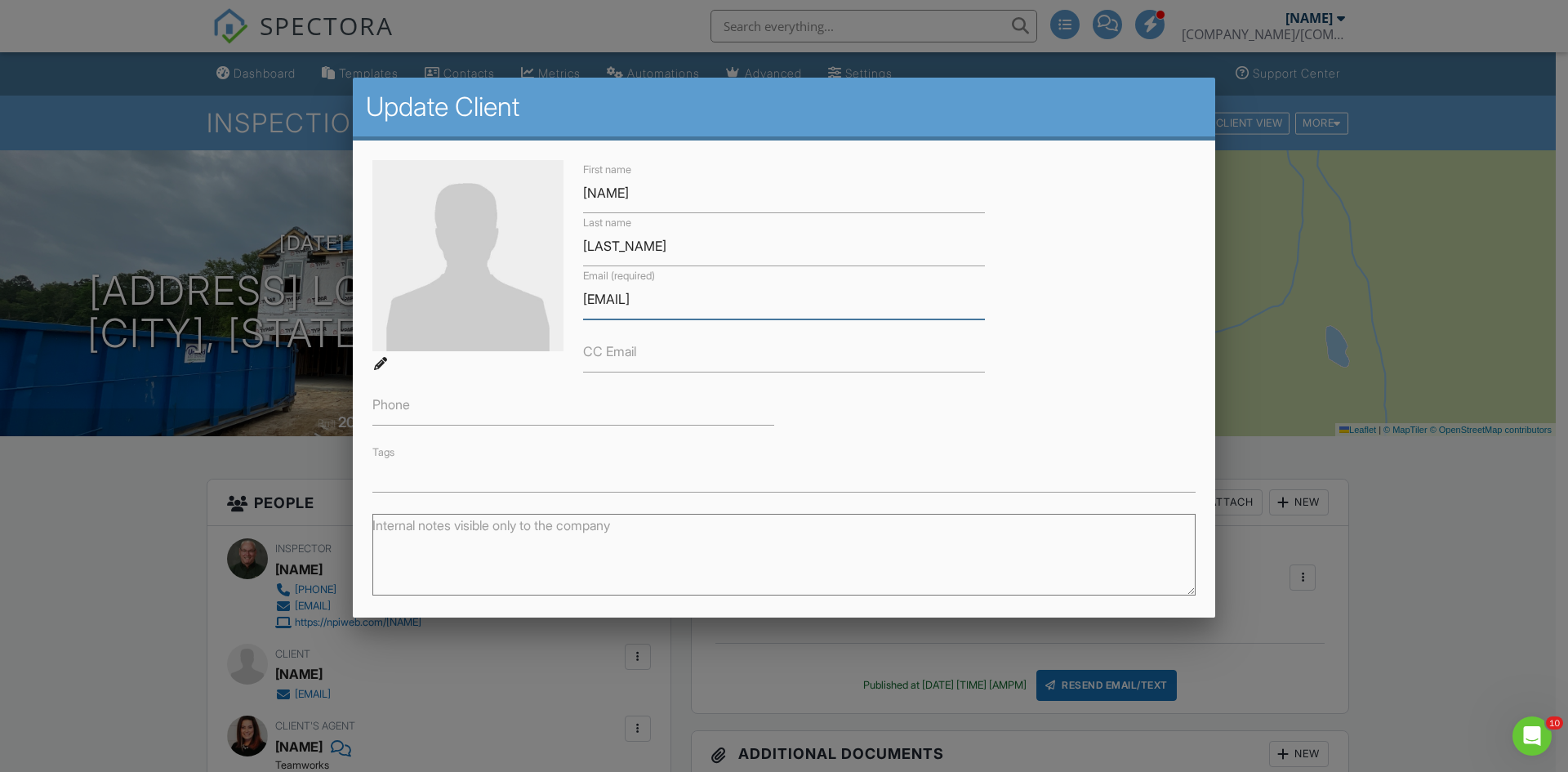 drag, startPoint x: 751, startPoint y: 301, endPoint x: 576, endPoint y: 320, distance: 176.02841 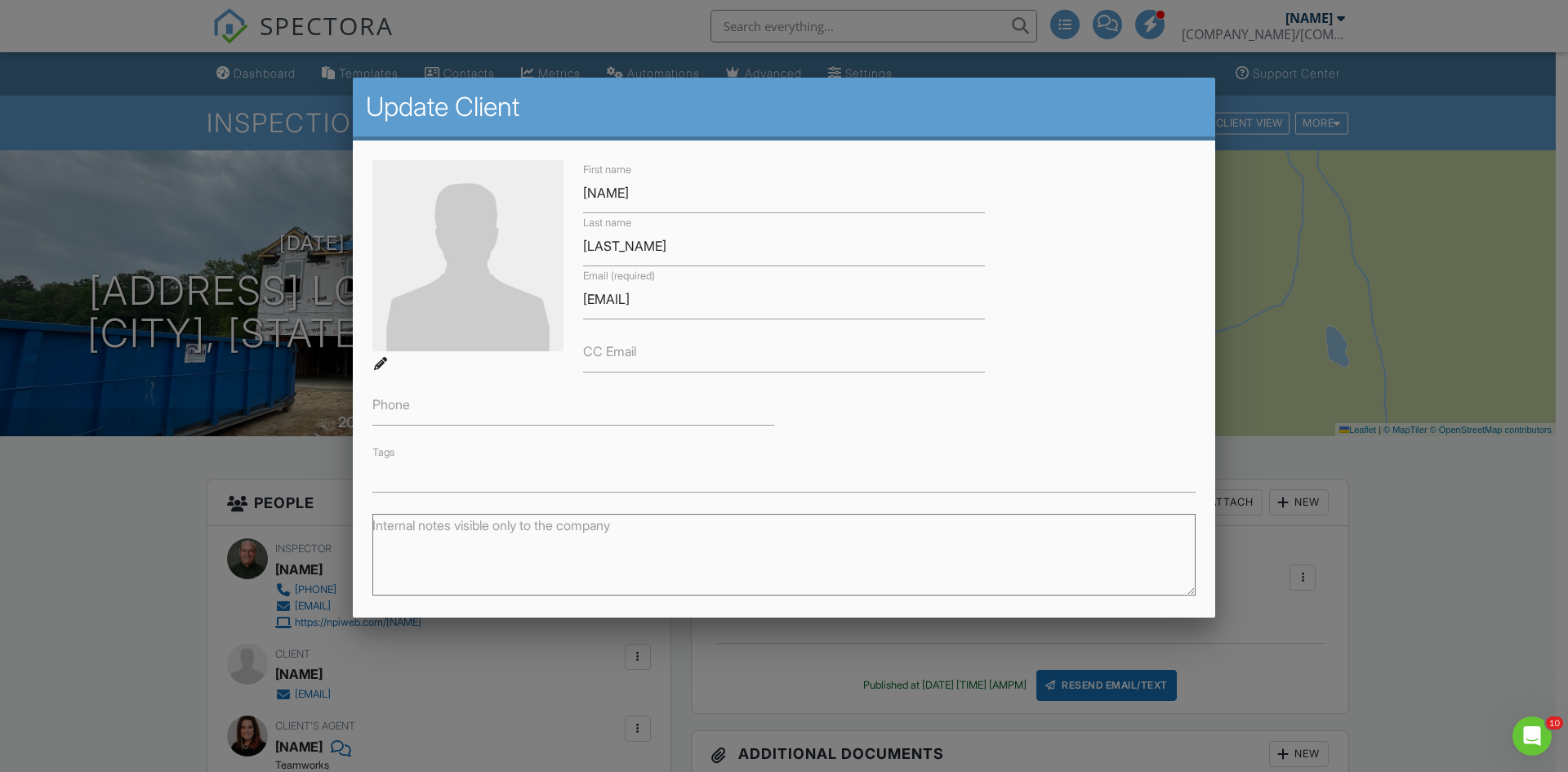 click at bounding box center (784, 400) 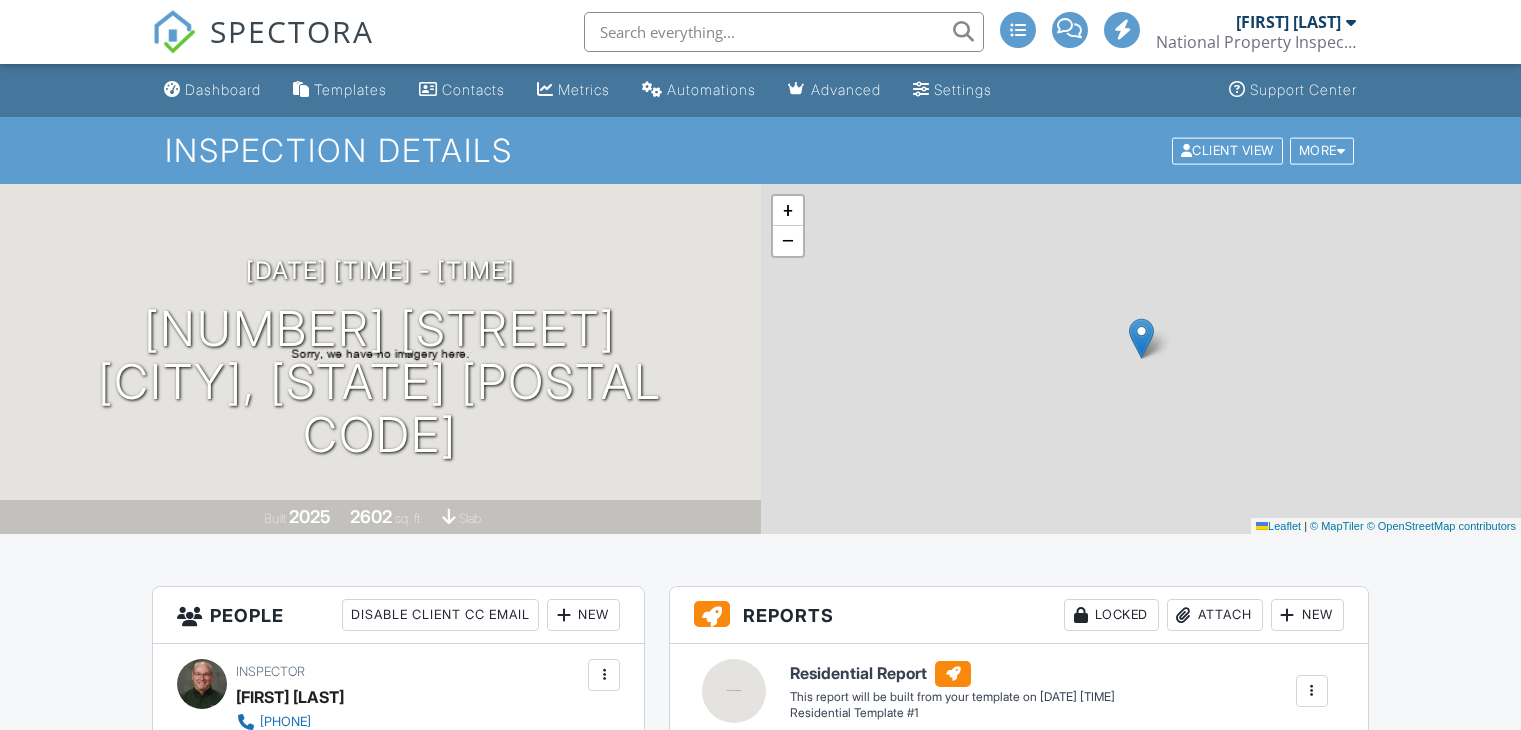 scroll, scrollTop: 0, scrollLeft: 0, axis: both 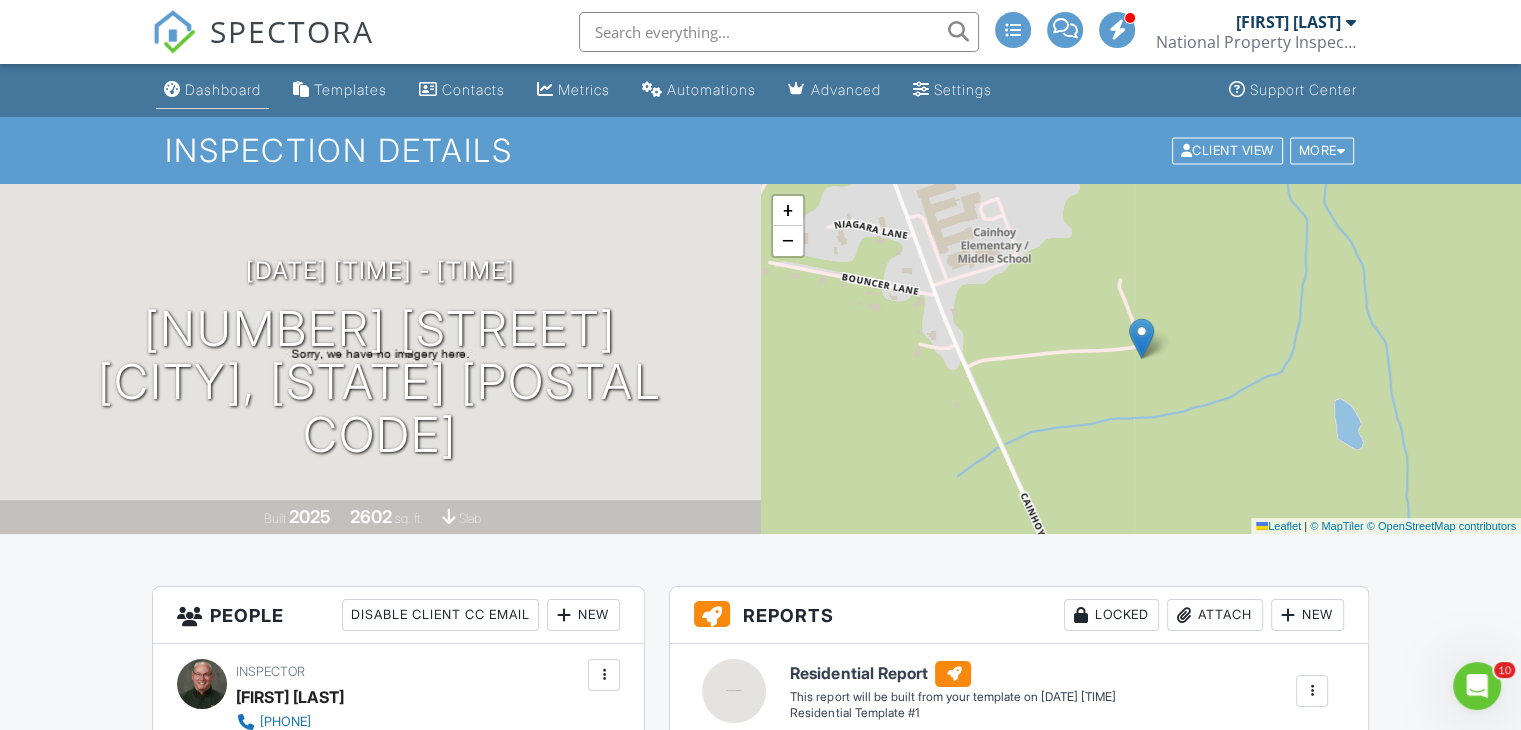 click on "Dashboard" at bounding box center (223, 89) 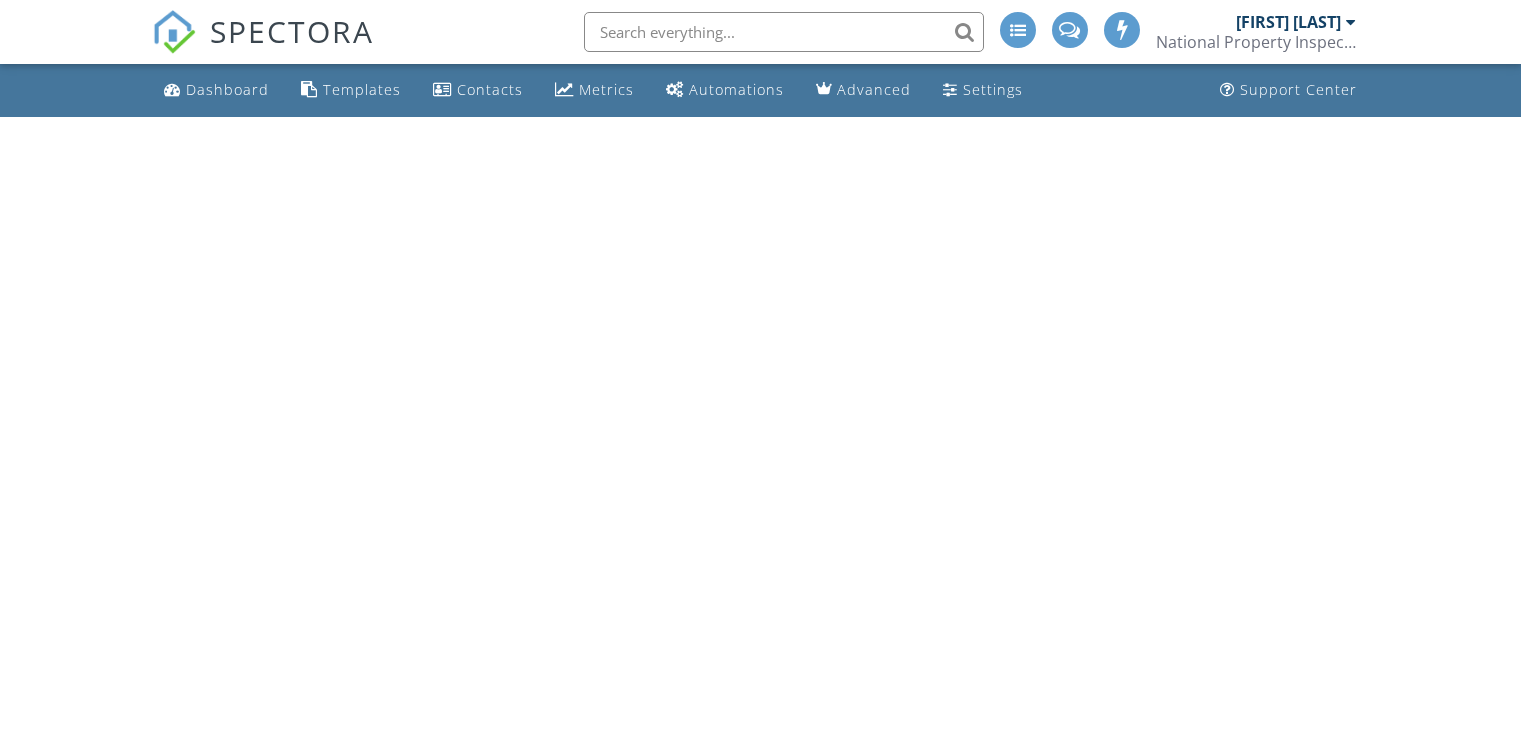 scroll, scrollTop: 0, scrollLeft: 0, axis: both 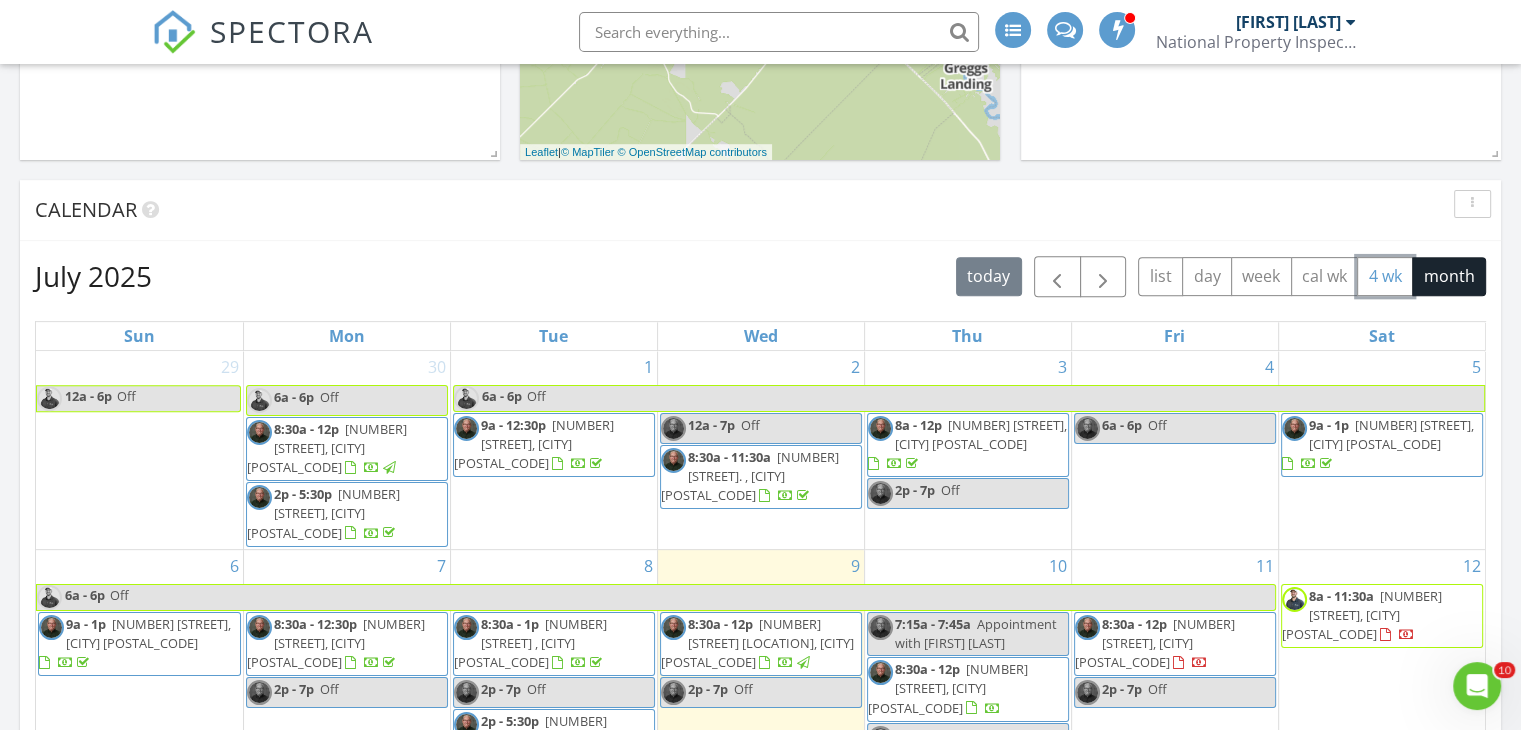 click on "4 wk" at bounding box center (1385, 276) 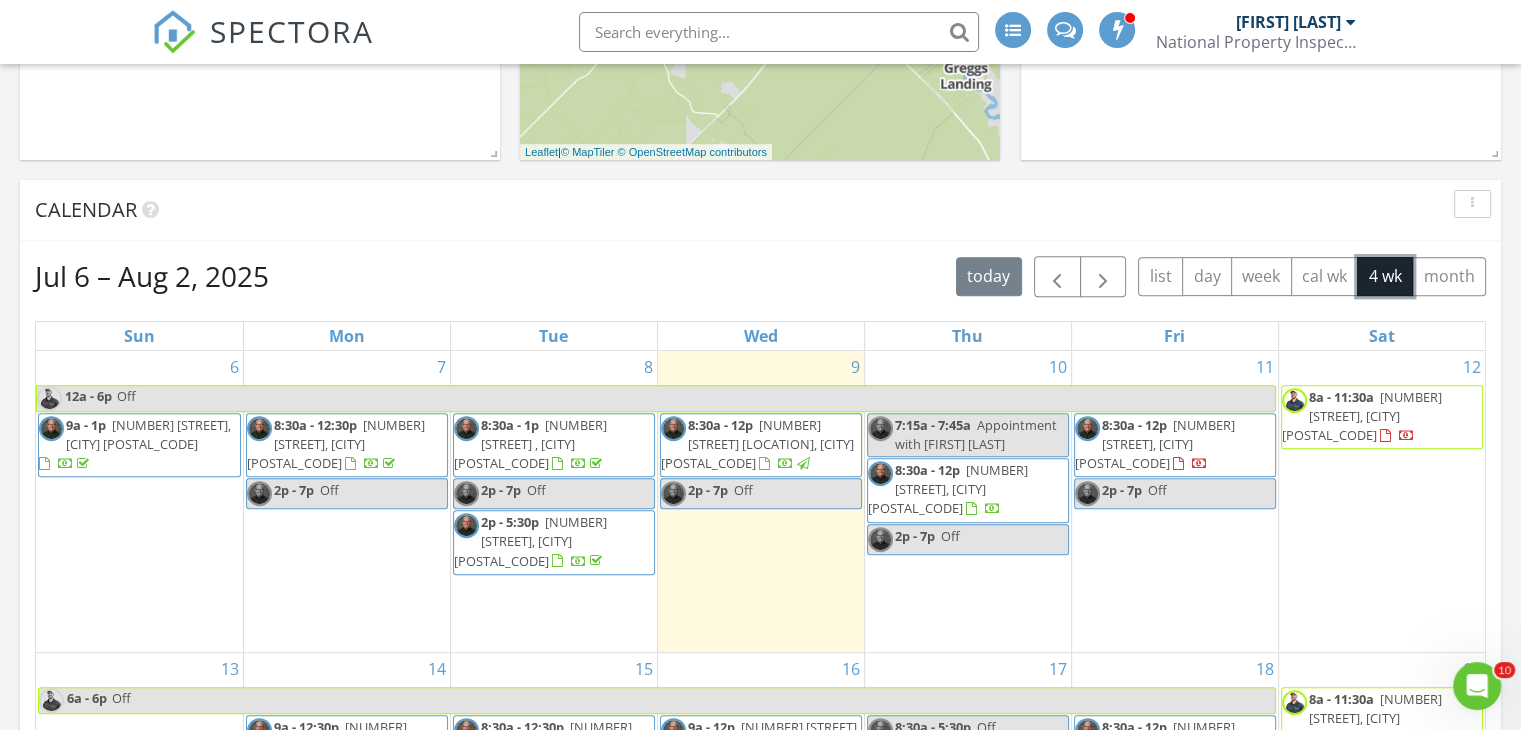 click on "[NUMBER] [STREET], [CITY] [POSTAL_CODE]" at bounding box center (336, 444) 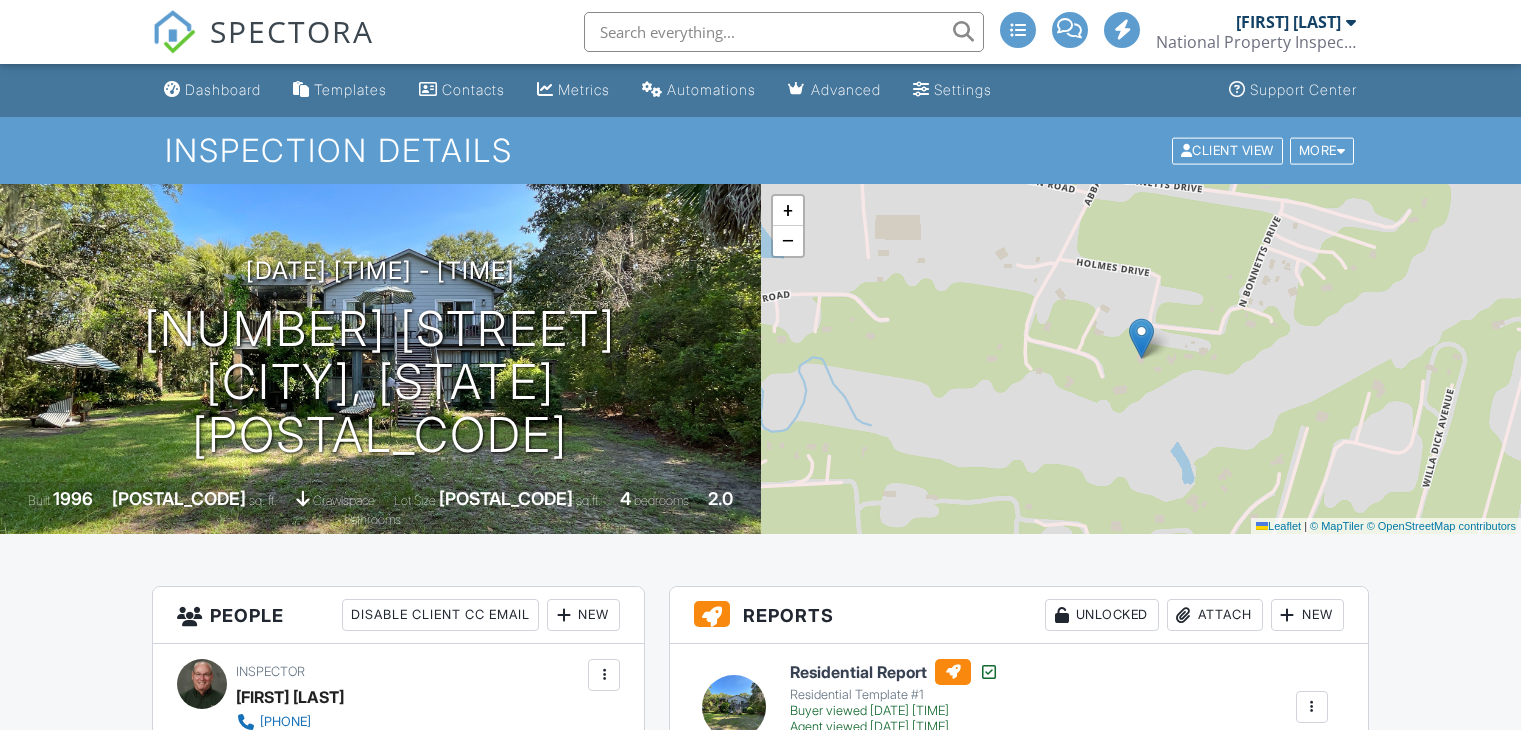 scroll, scrollTop: 0, scrollLeft: 0, axis: both 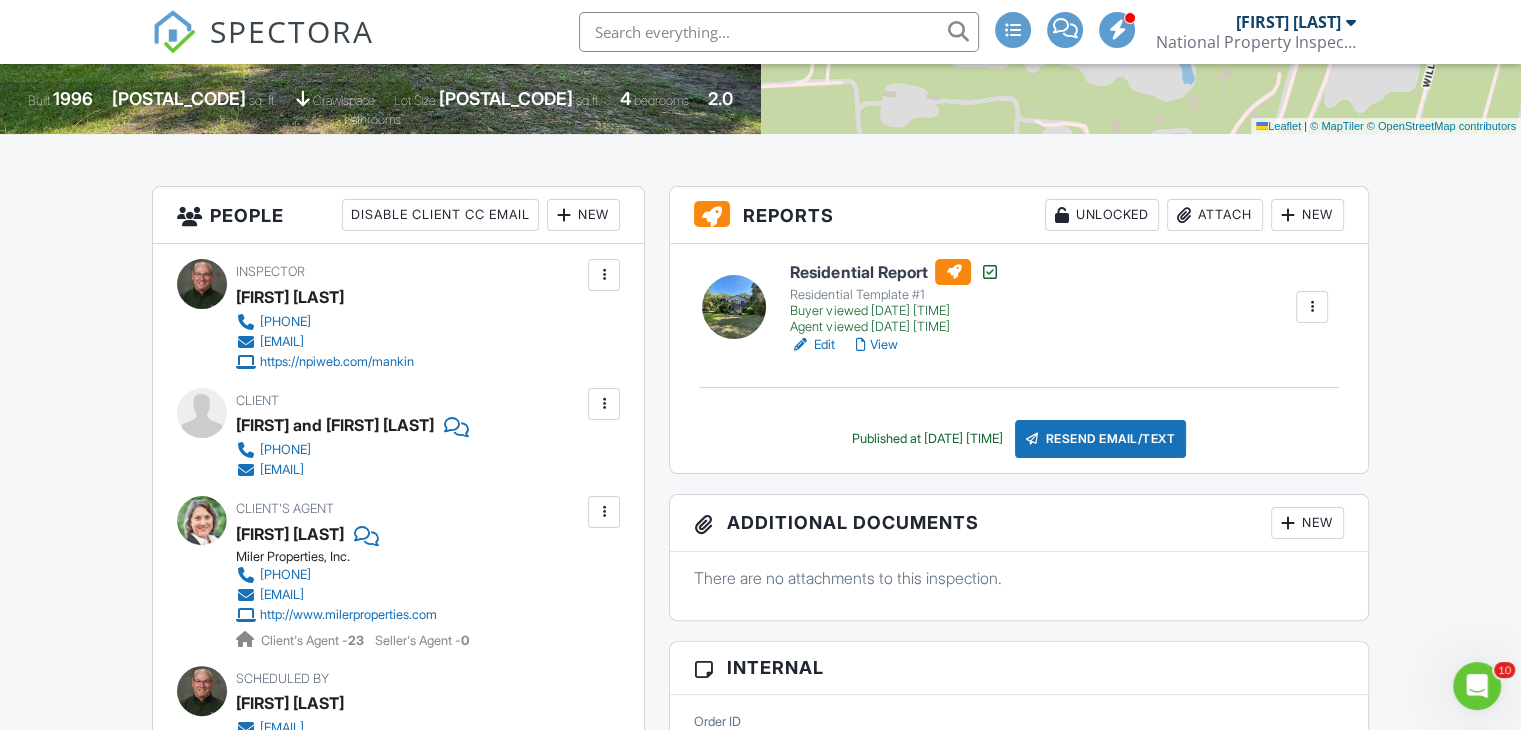 click at bounding box center (604, 404) 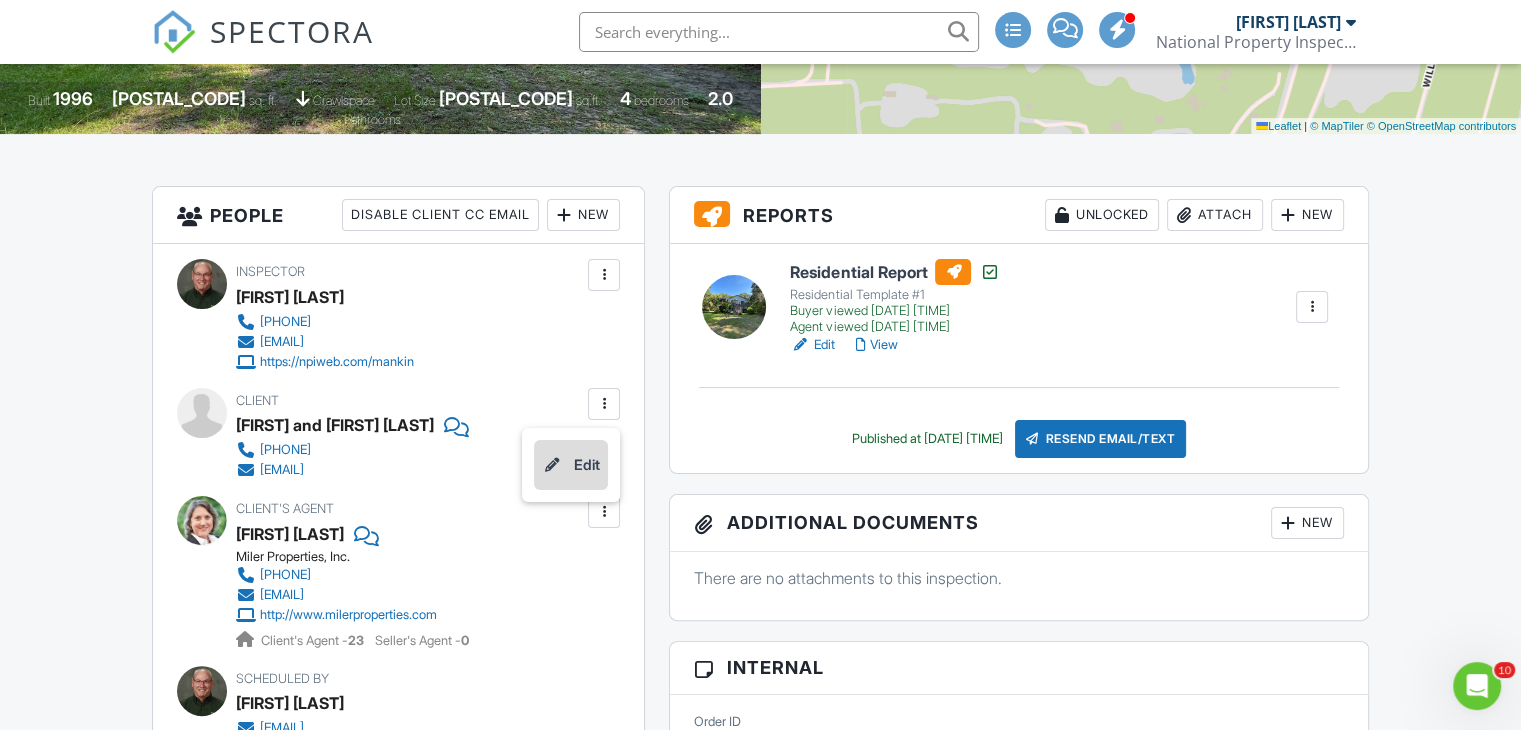 click on "Edit" at bounding box center (571, 465) 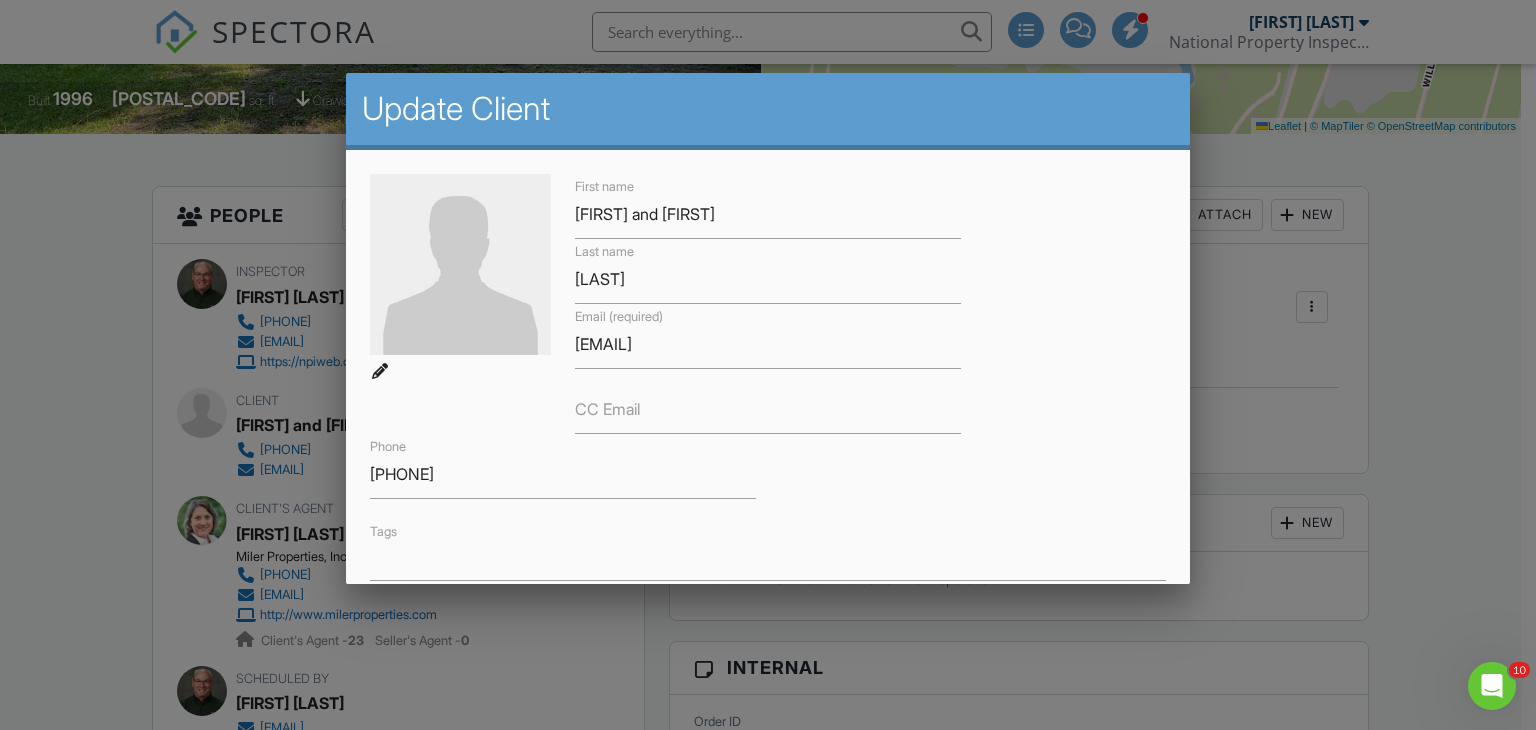 click at bounding box center [768, 356] 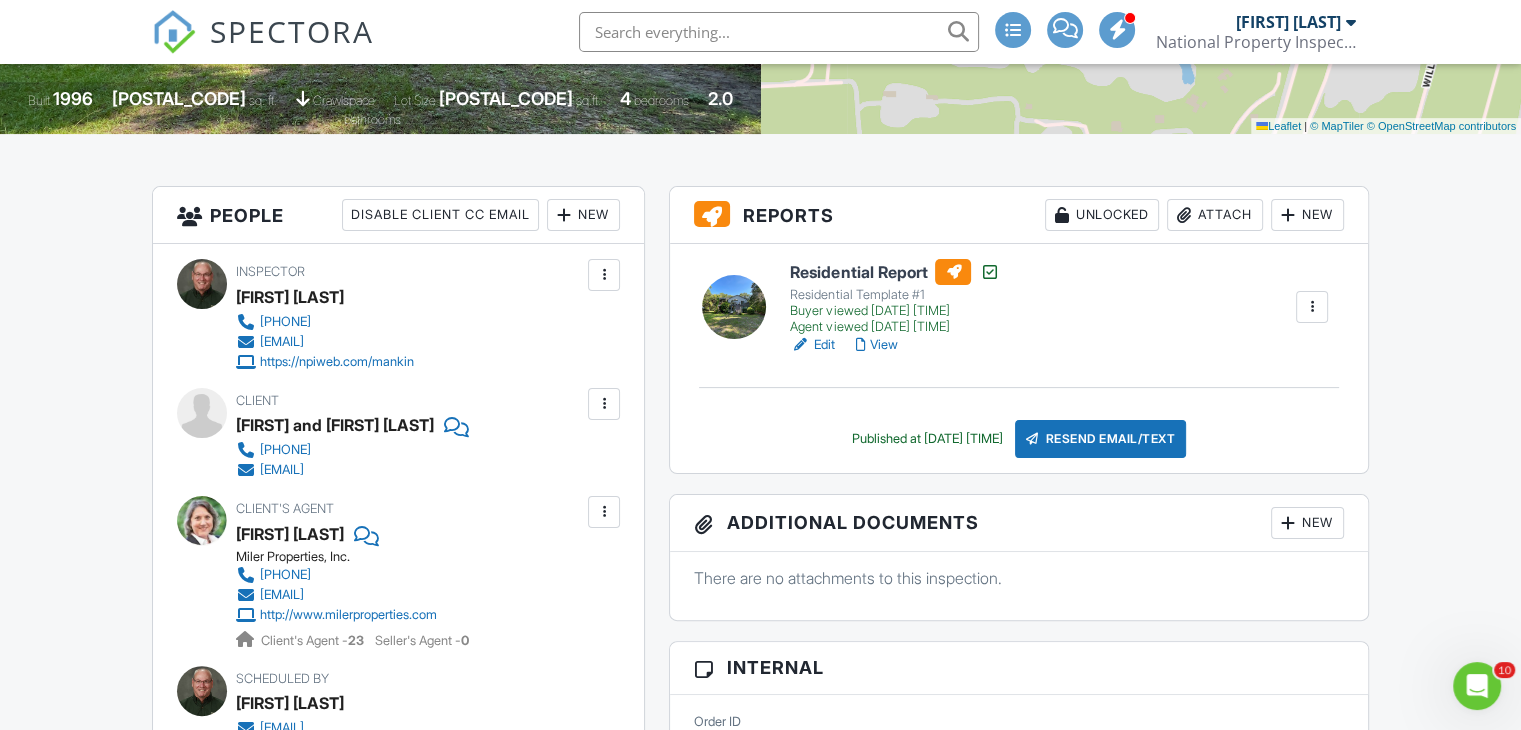 click at bounding box center [604, 512] 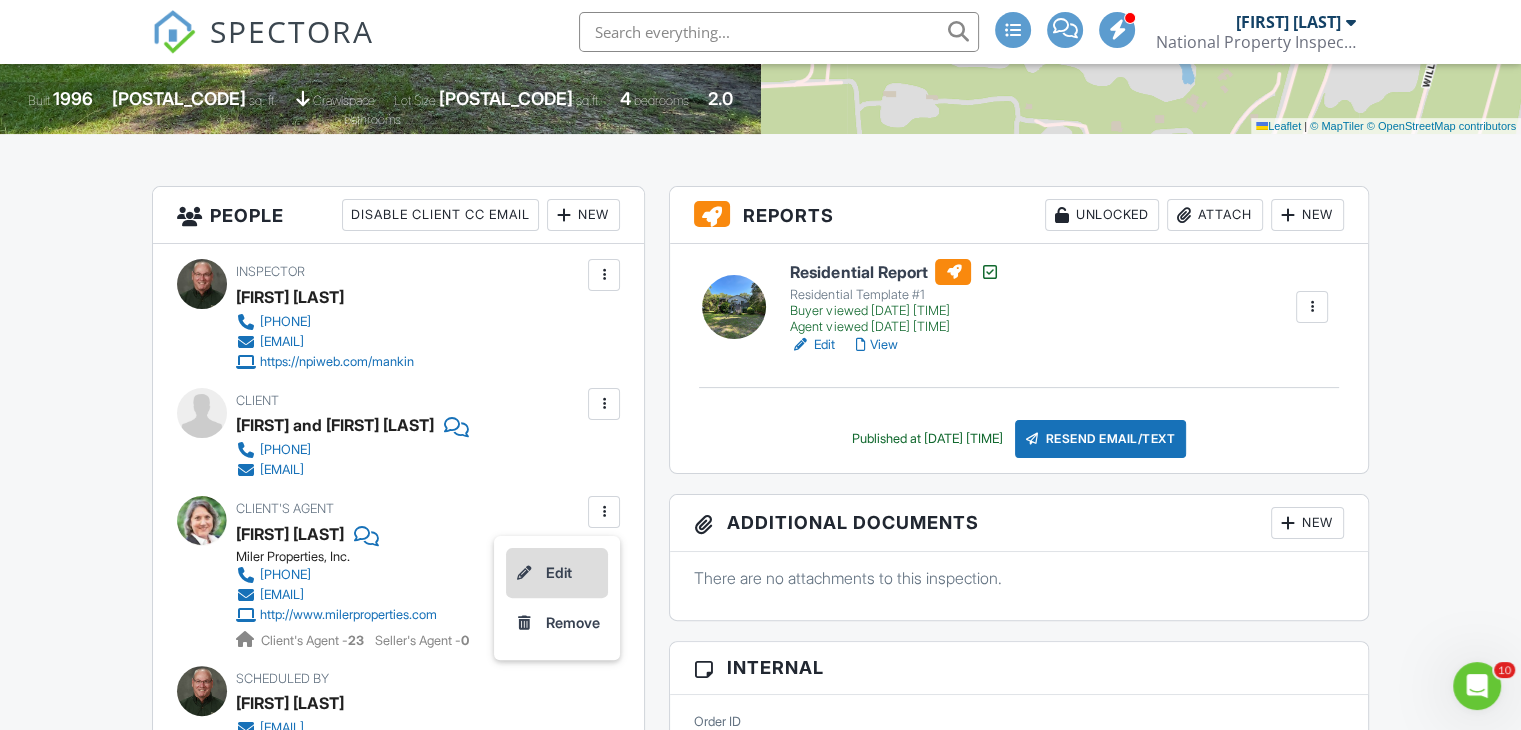 click on "Edit" at bounding box center (557, 573) 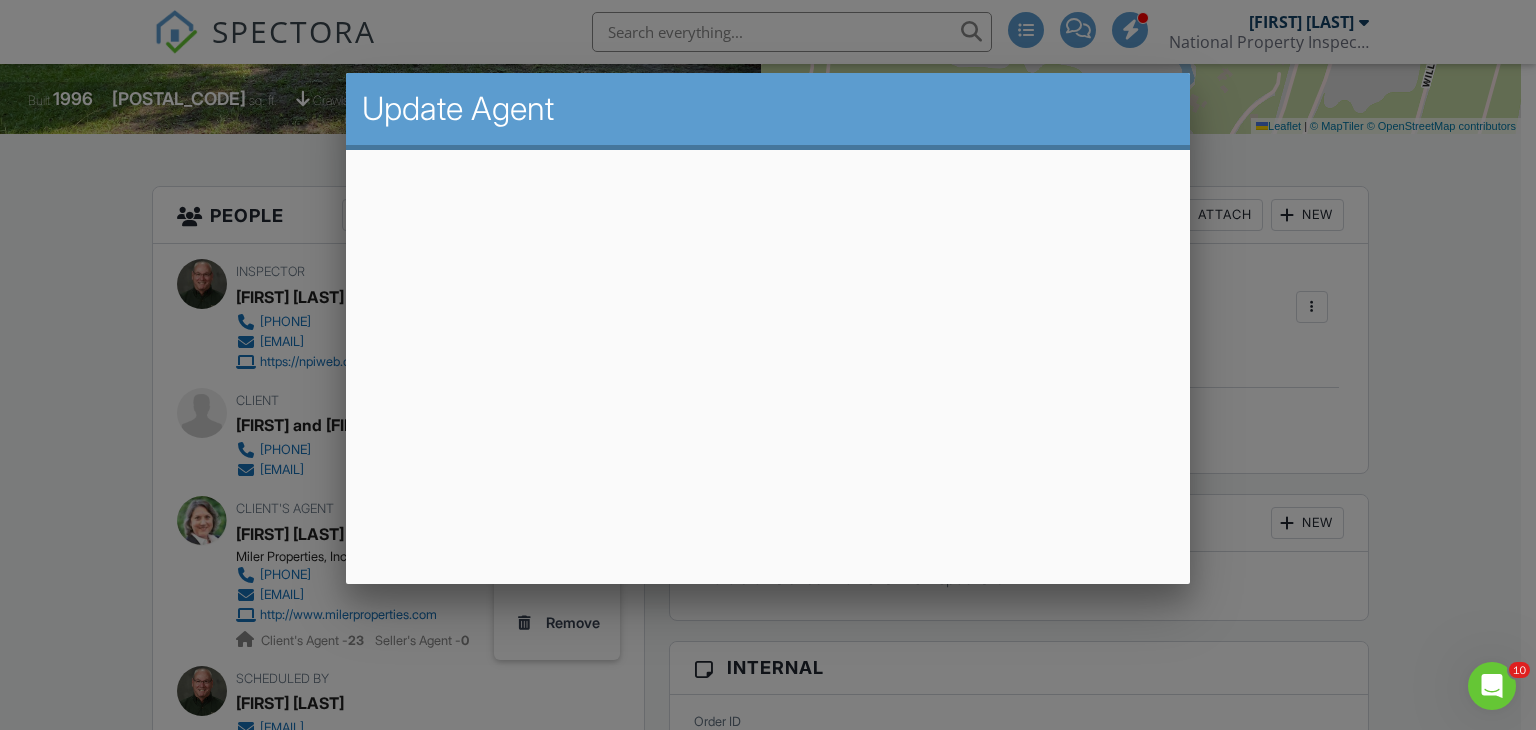 click at bounding box center (768, 356) 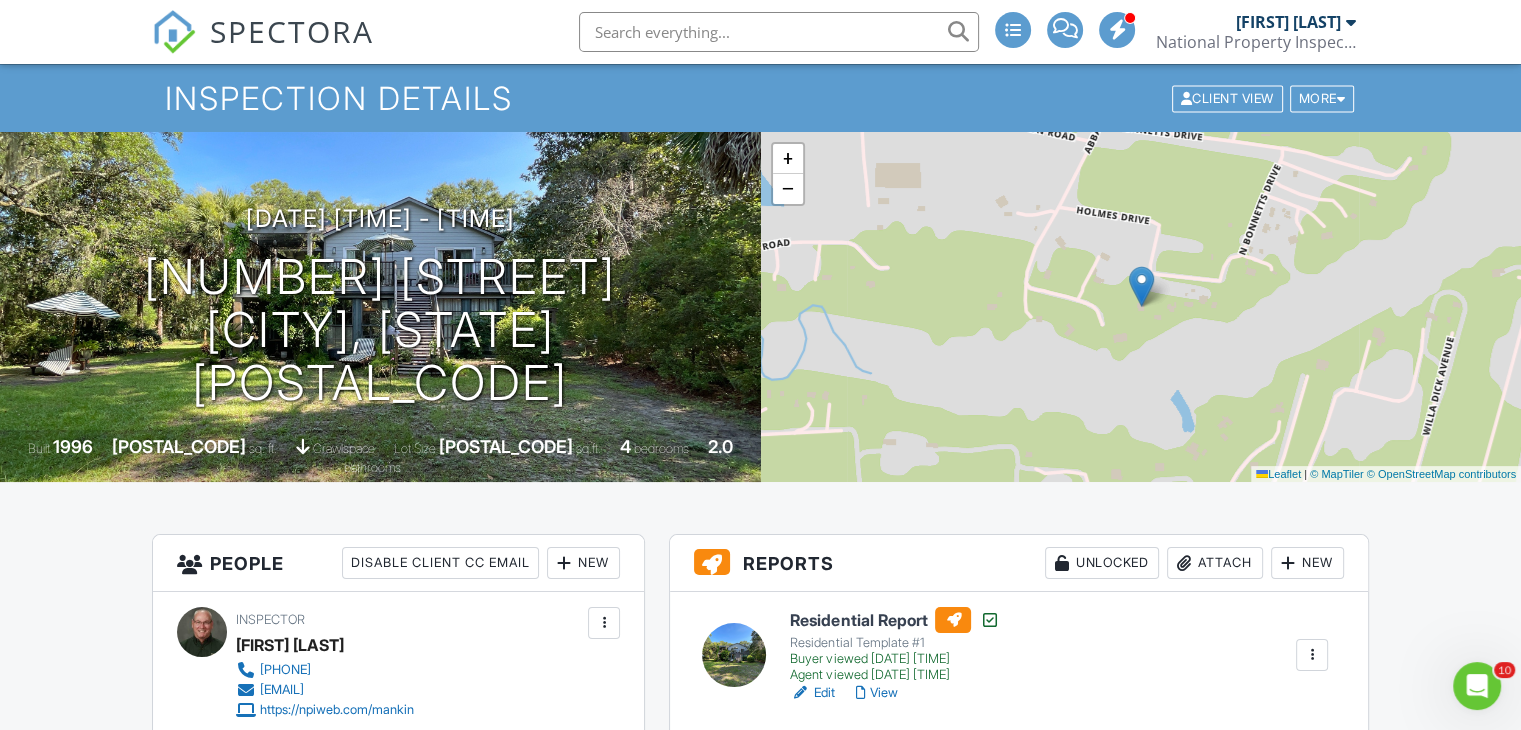 scroll, scrollTop: 0, scrollLeft: 0, axis: both 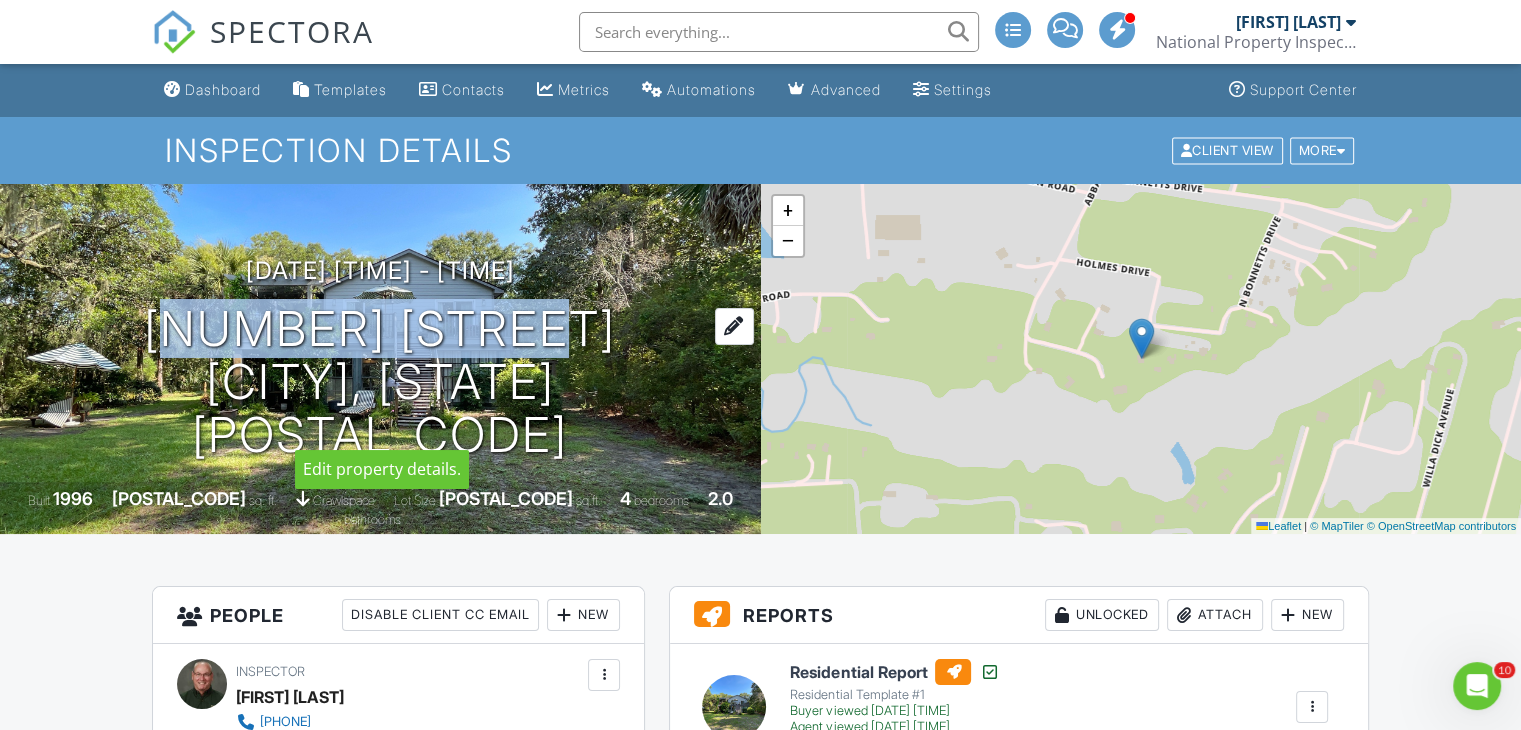drag, startPoint x: 591, startPoint y: 361, endPoint x: 188, endPoint y: 359, distance: 403.00497 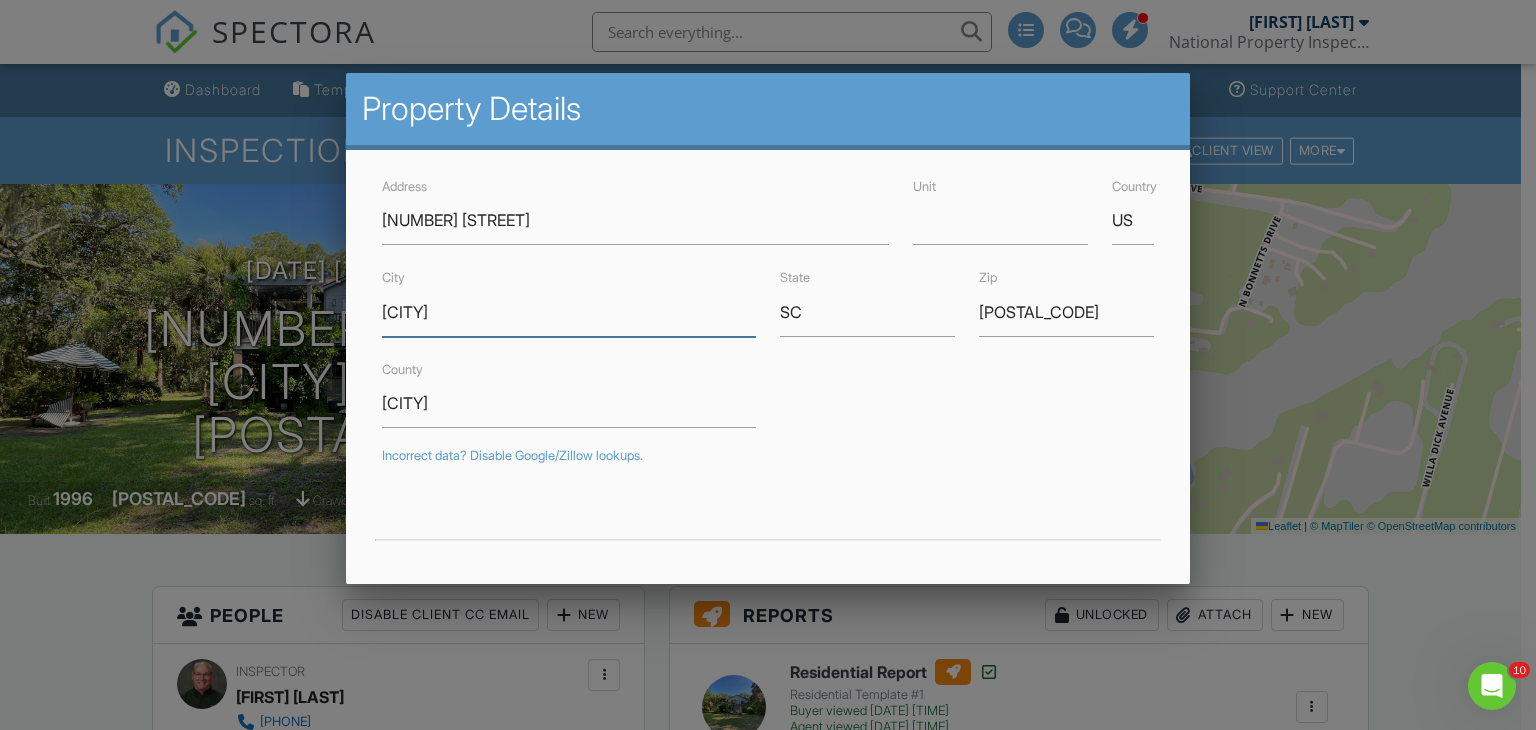 drag, startPoint x: 494, startPoint y: 314, endPoint x: 372, endPoint y: 326, distance: 122.588745 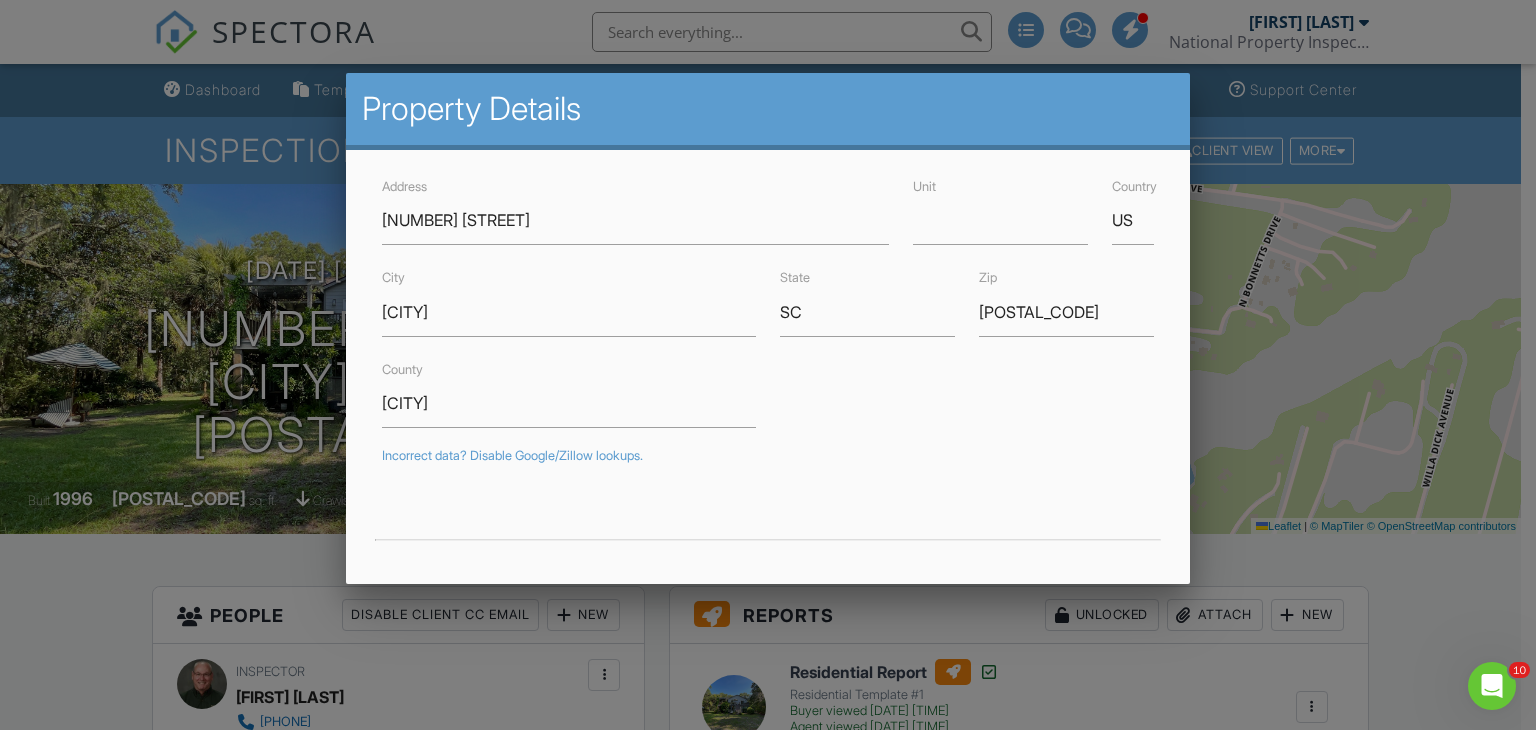 click at bounding box center (768, 356) 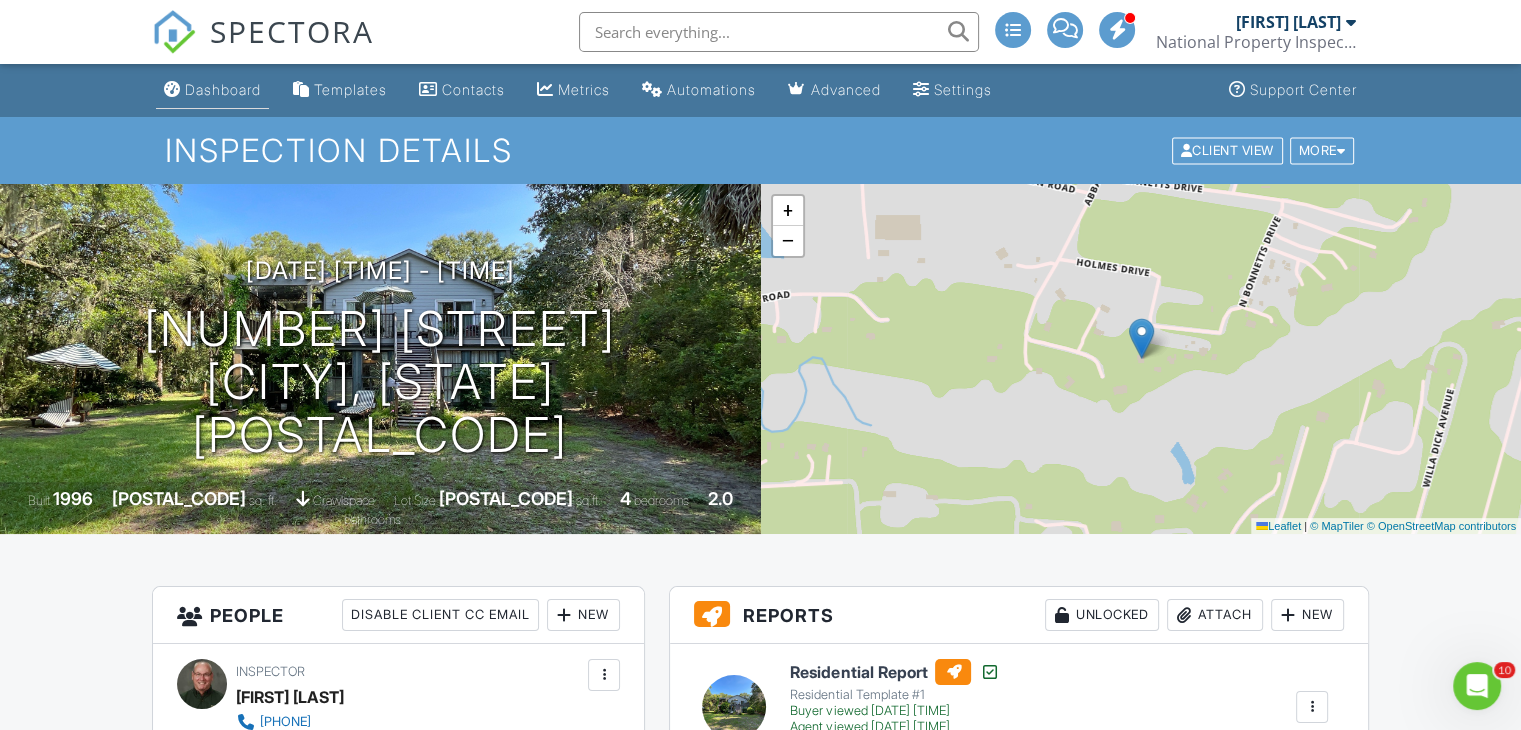 click on "Dashboard" at bounding box center [223, 89] 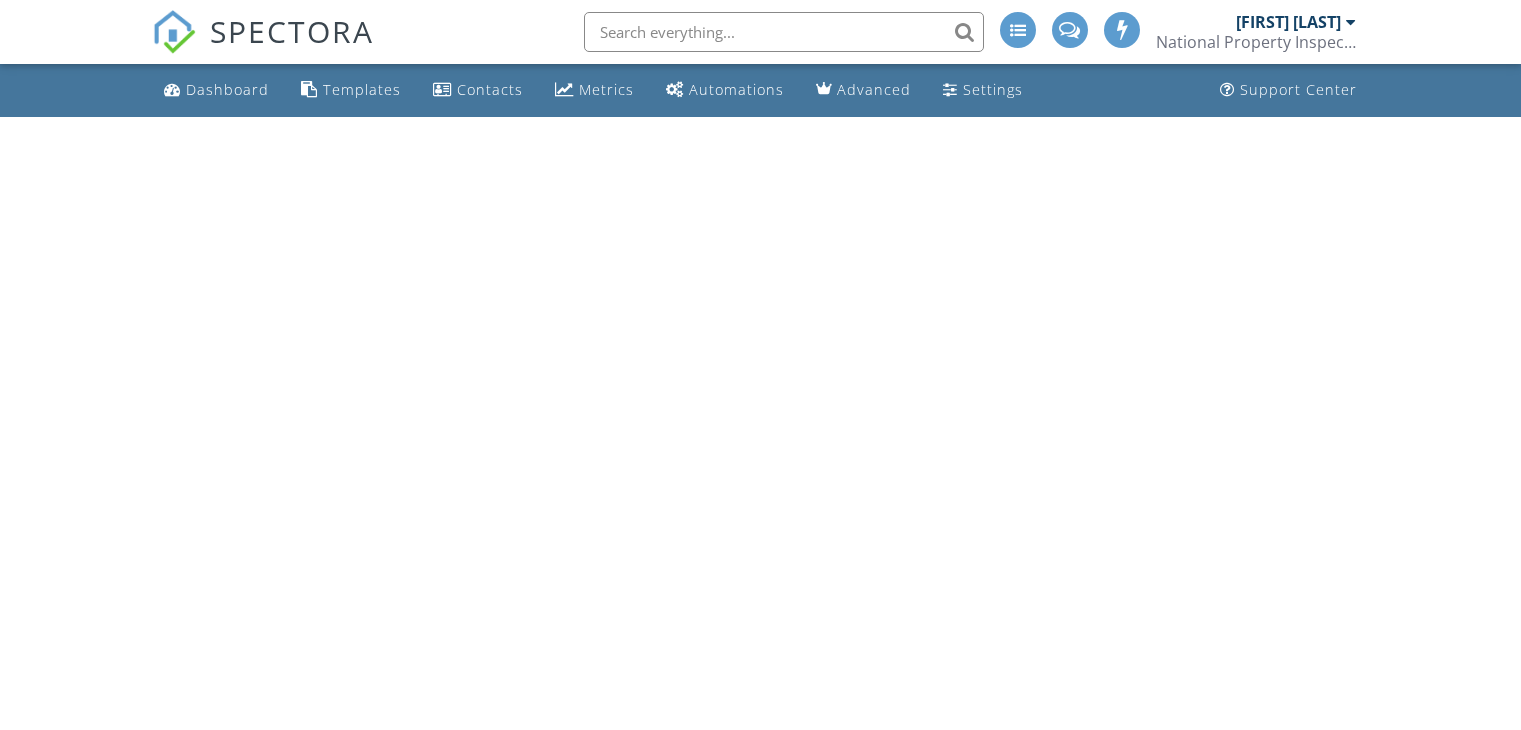 scroll, scrollTop: 0, scrollLeft: 0, axis: both 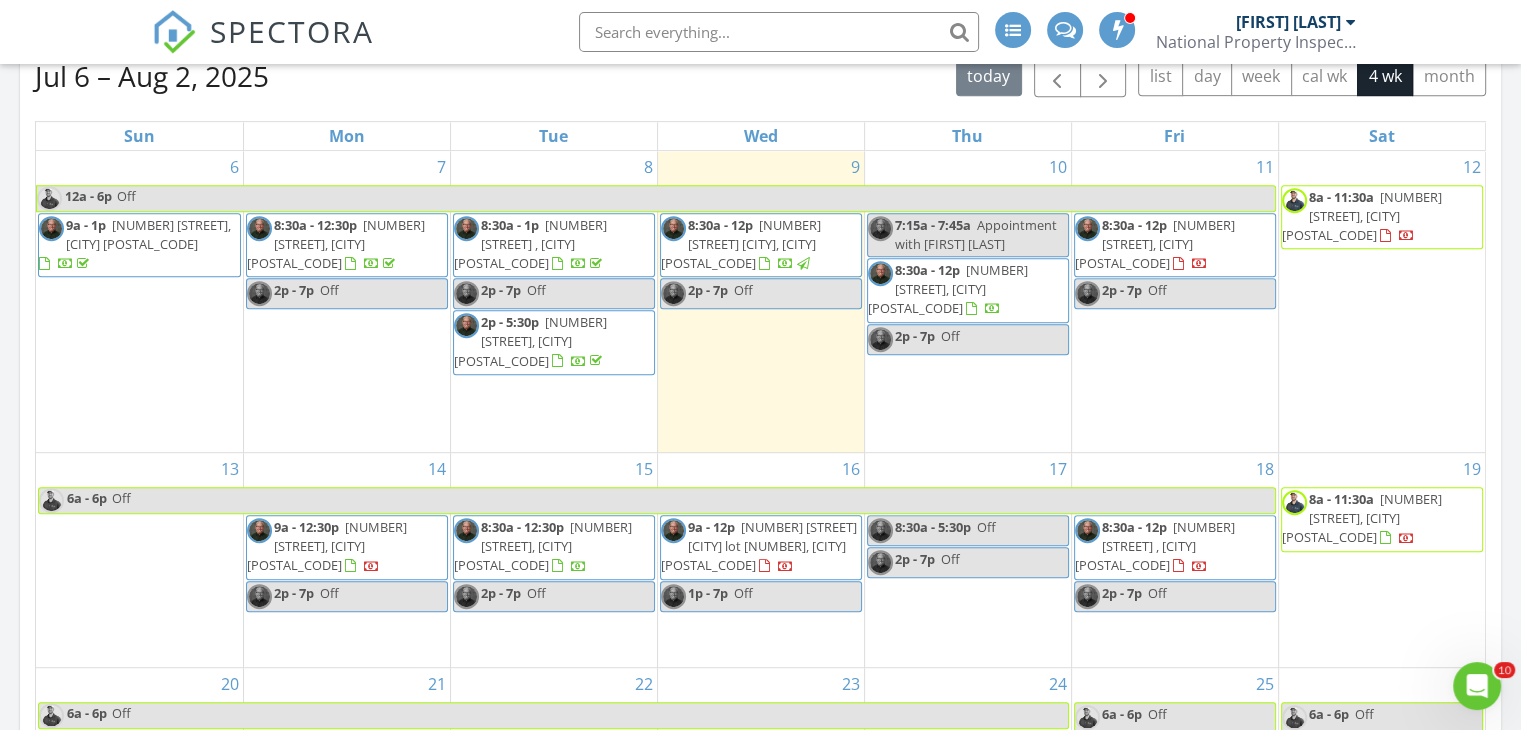 click on "8:30a - 12:30p
3627 Holmes Dr, Johns Island 29455" at bounding box center (347, 245) 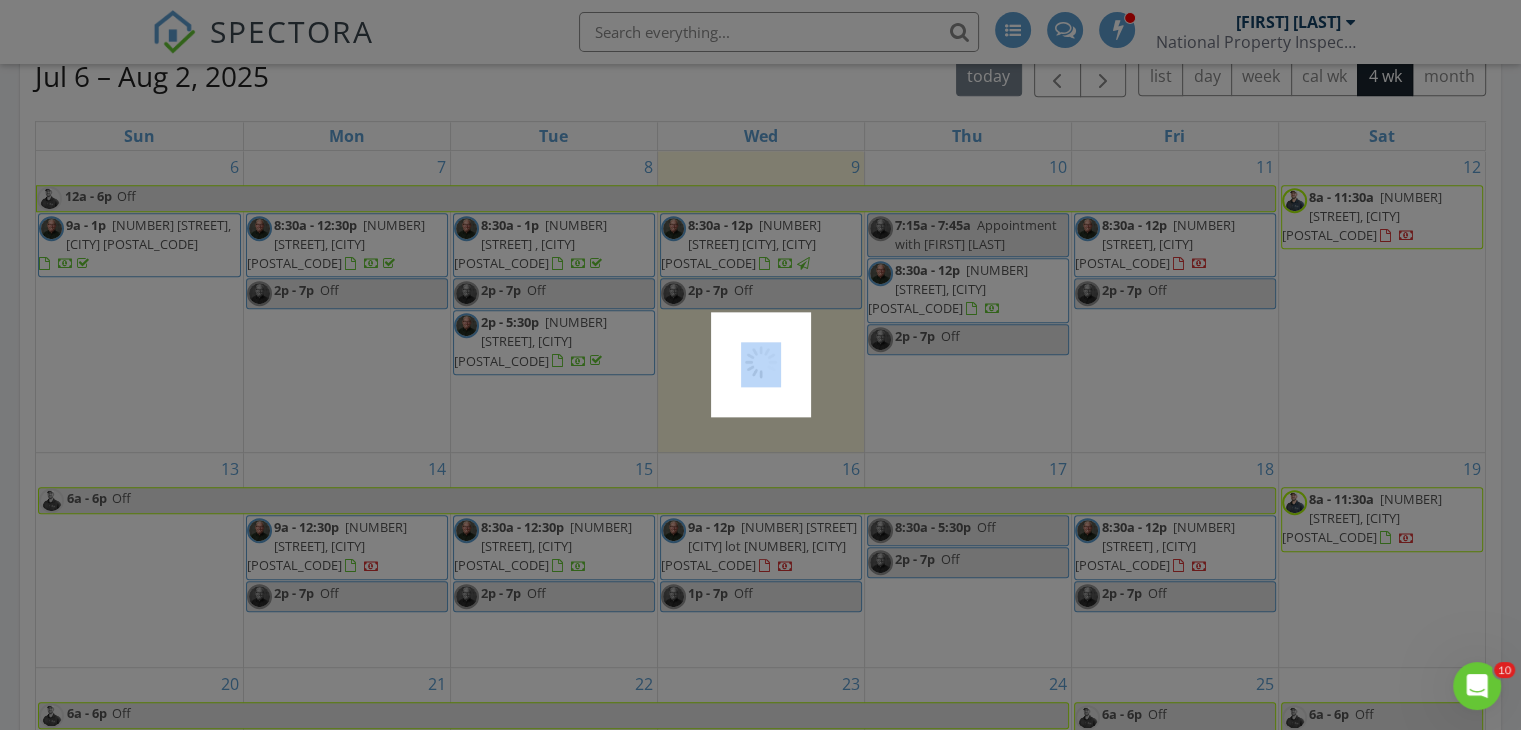 click at bounding box center [760, 365] 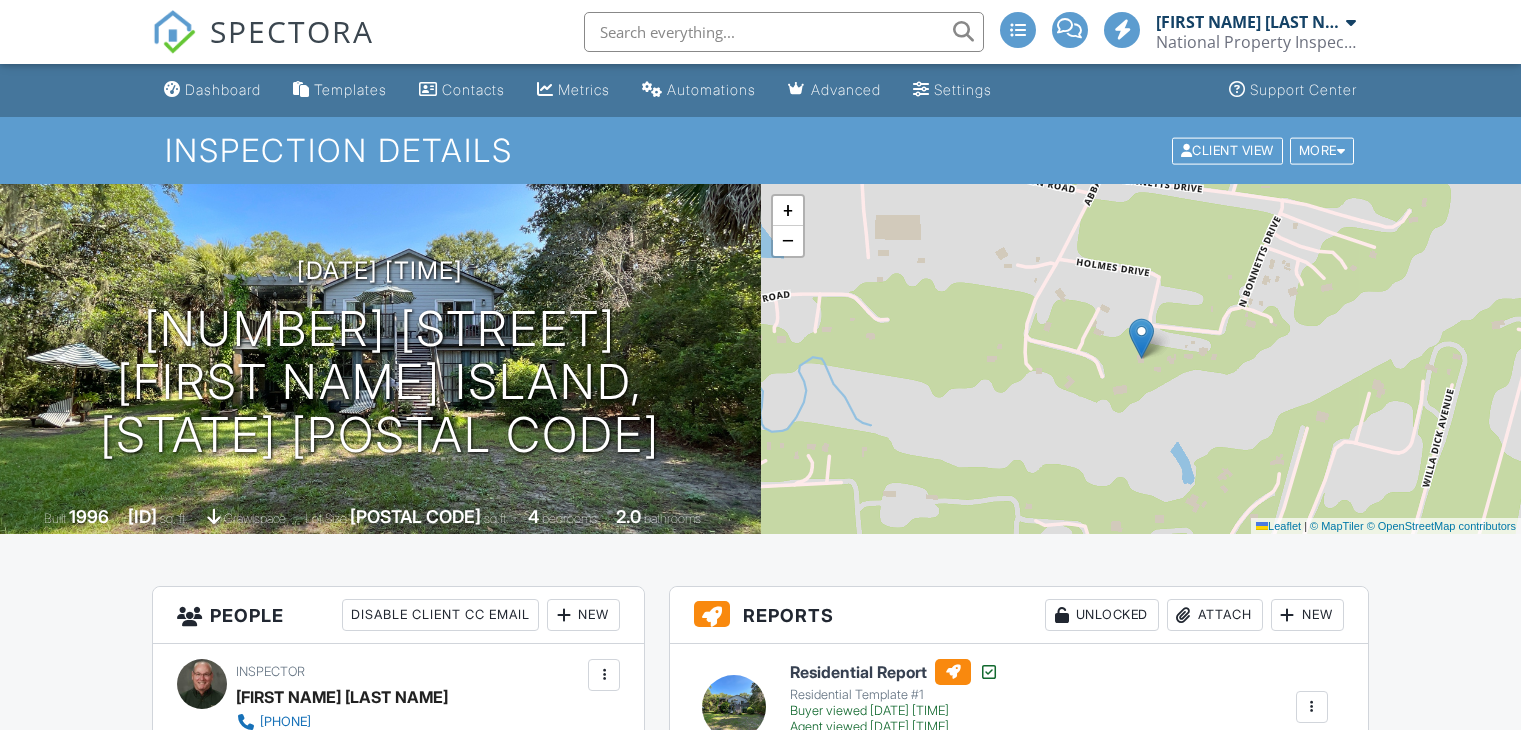 scroll, scrollTop: 0, scrollLeft: 0, axis: both 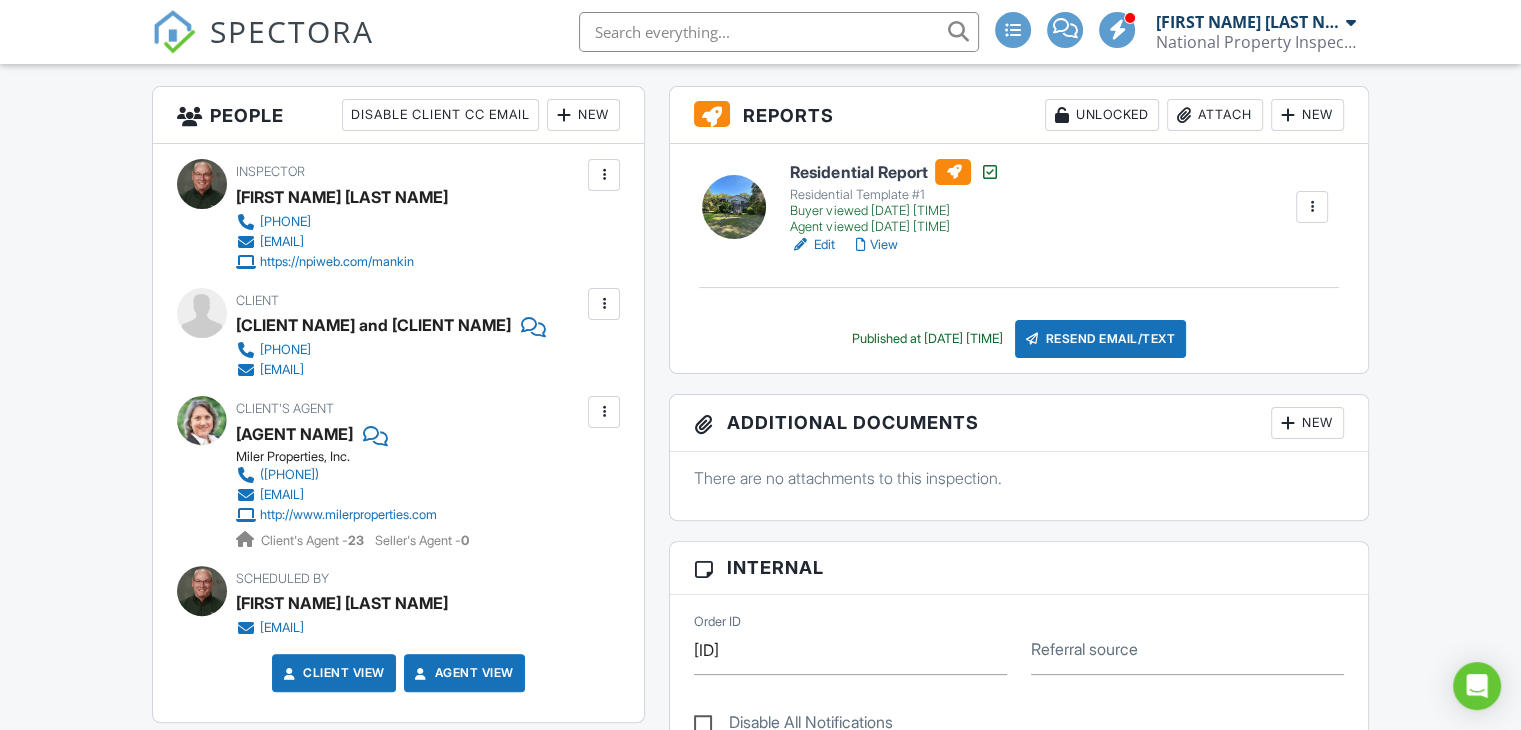 click on "View" at bounding box center [876, 245] 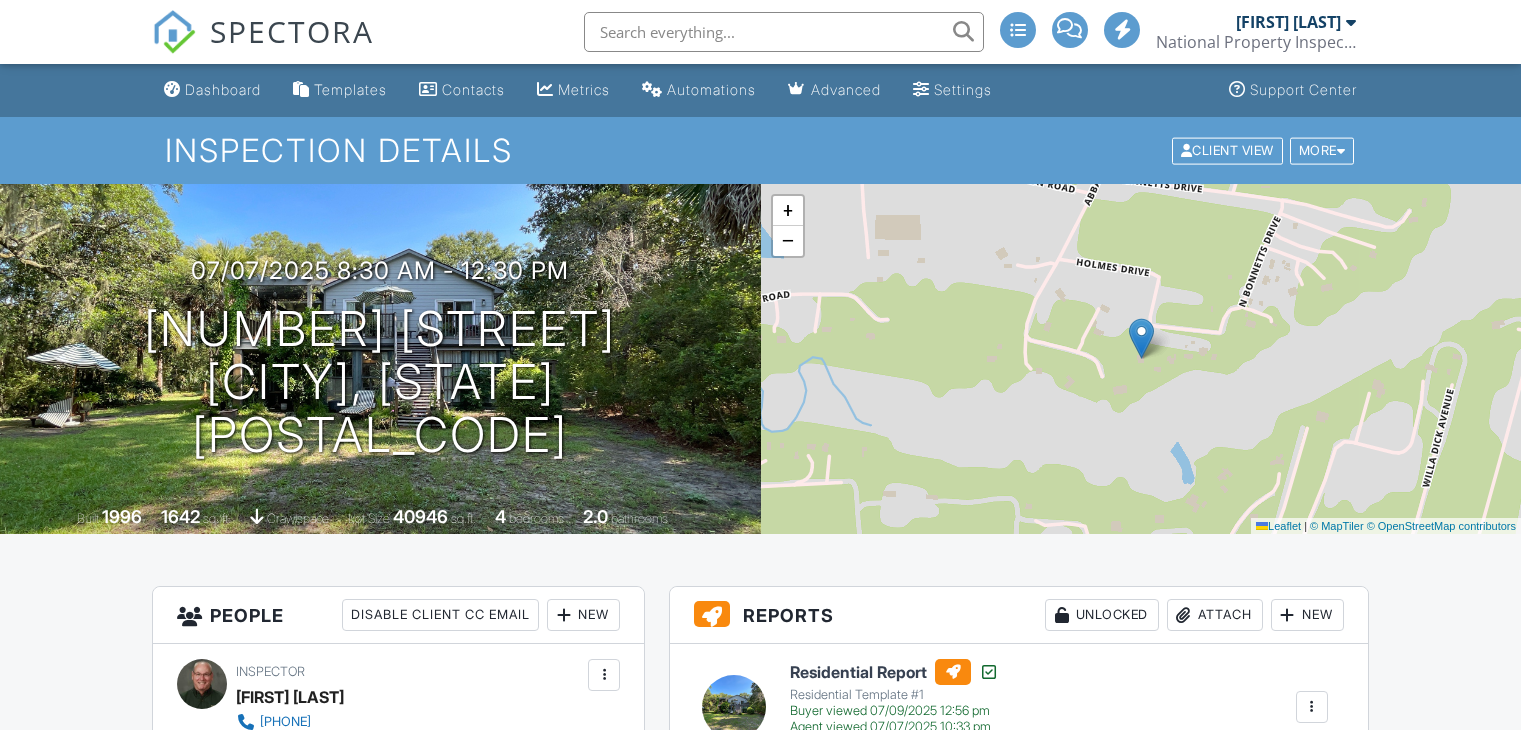 scroll, scrollTop: 0, scrollLeft: 0, axis: both 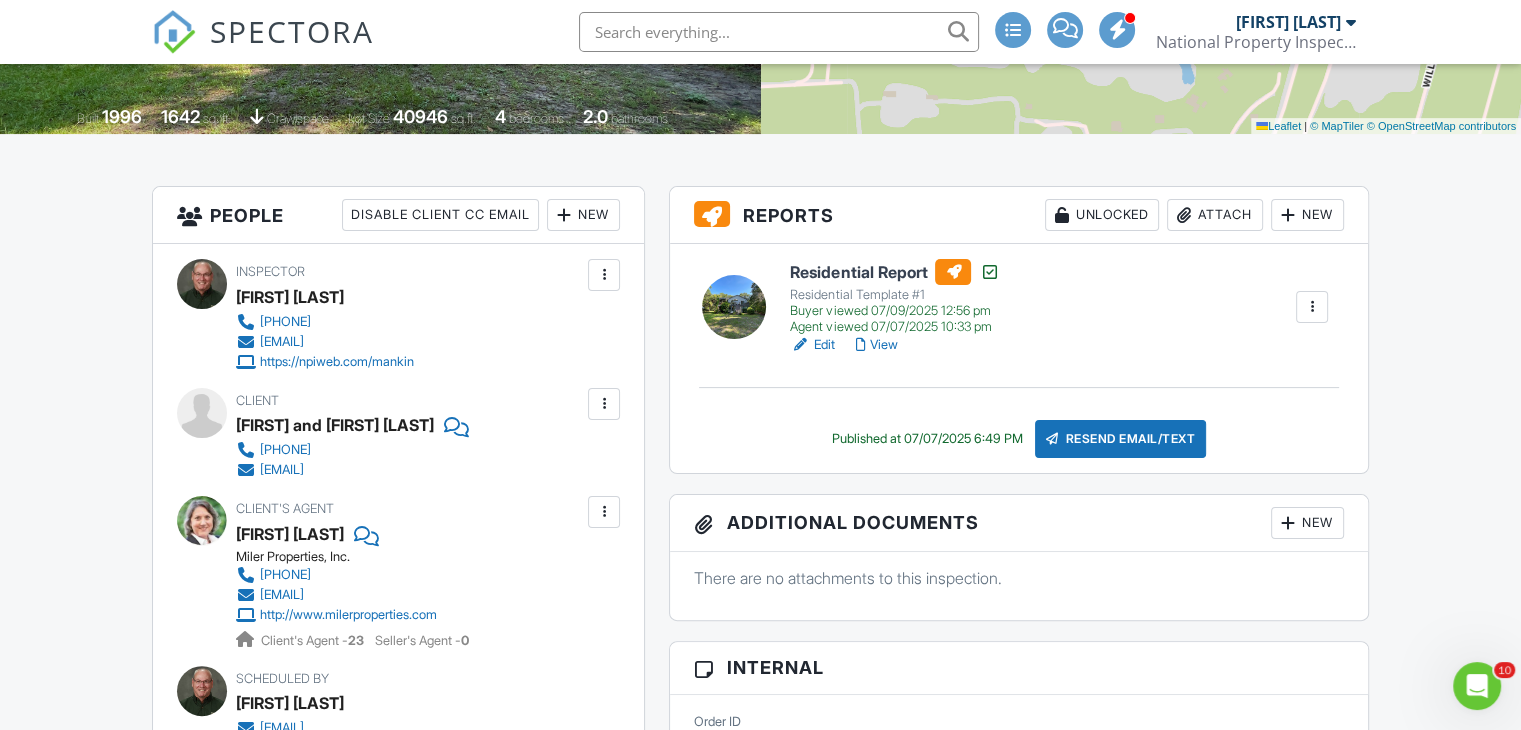 click at bounding box center [604, 404] 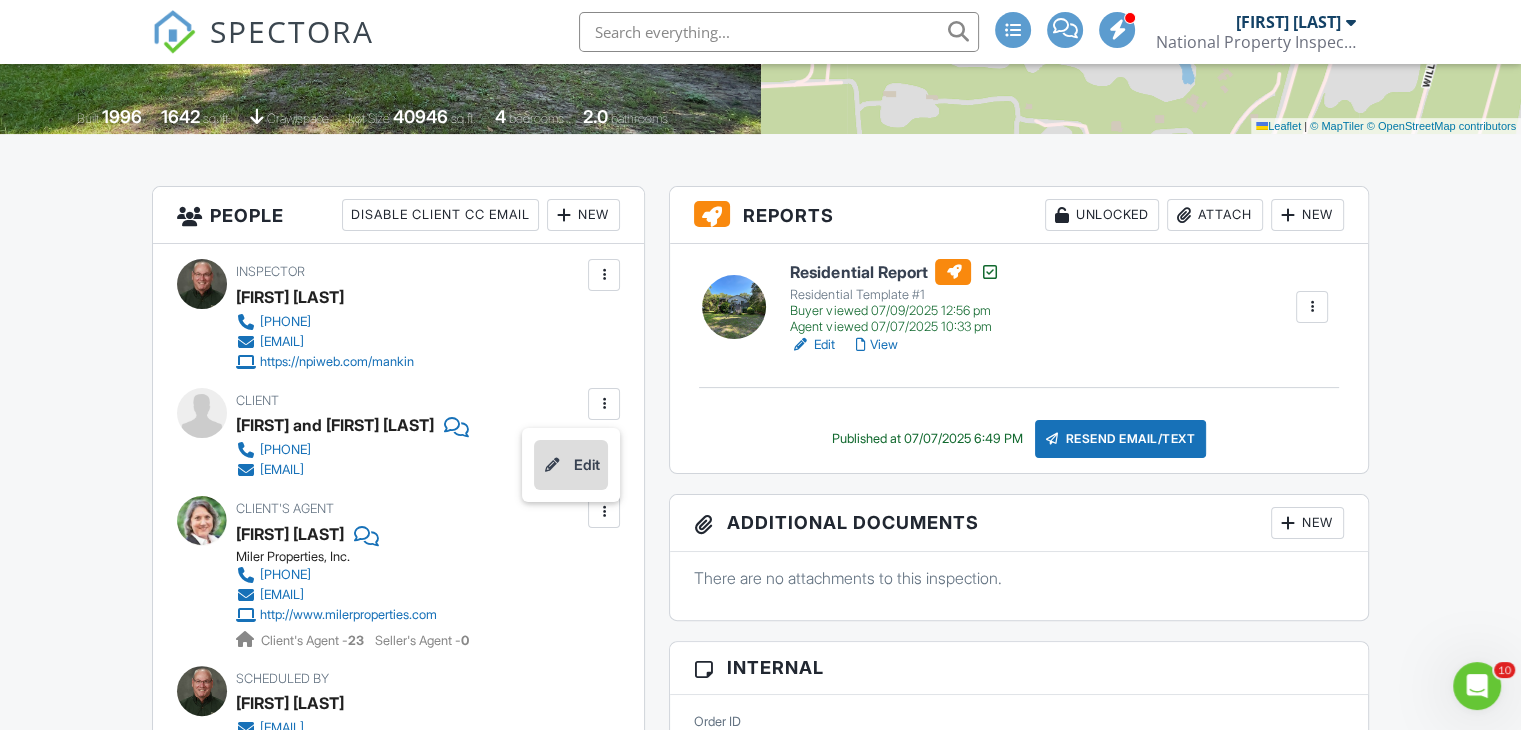 click on "Edit" at bounding box center (571, 465) 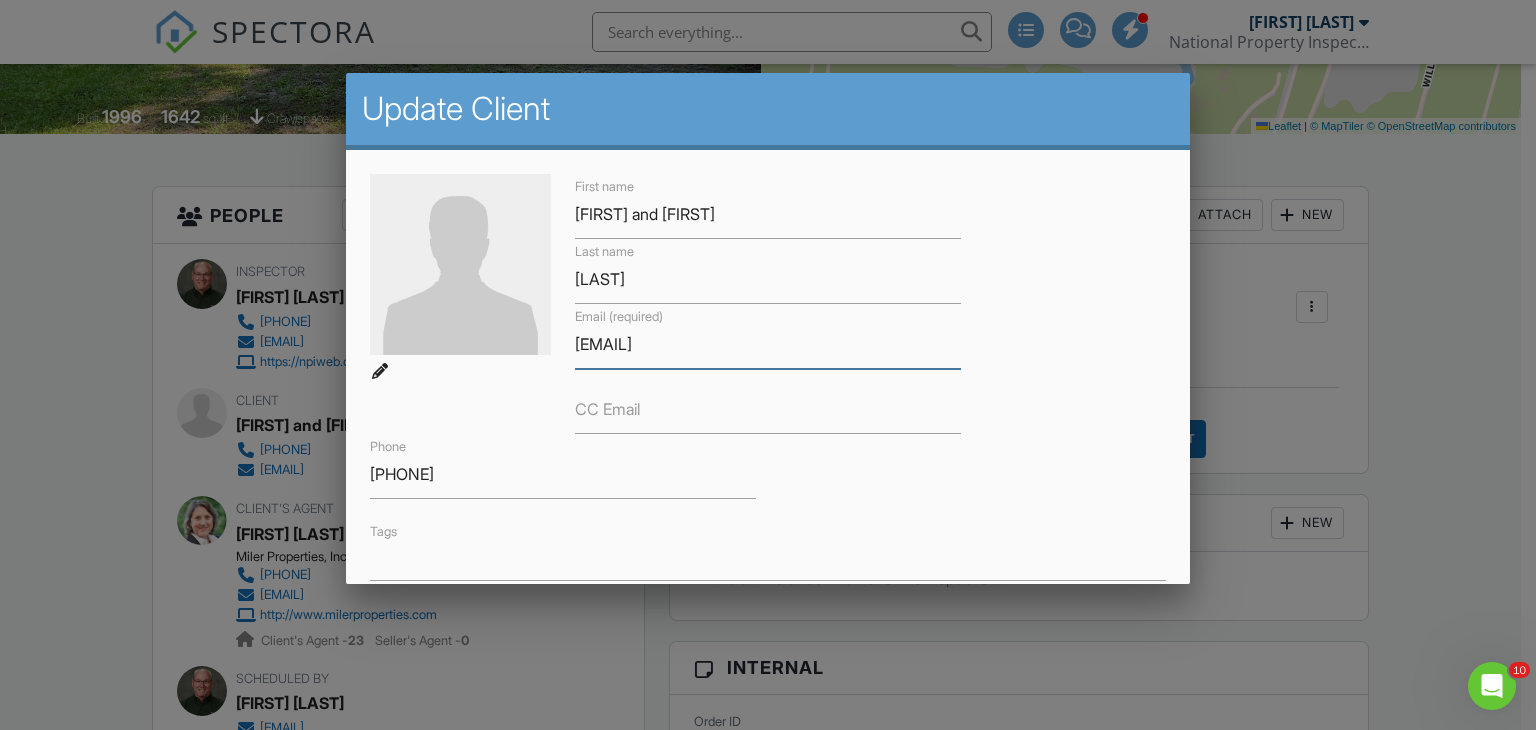 drag, startPoint x: 788, startPoint y: 341, endPoint x: 568, endPoint y: 345, distance: 220.03636 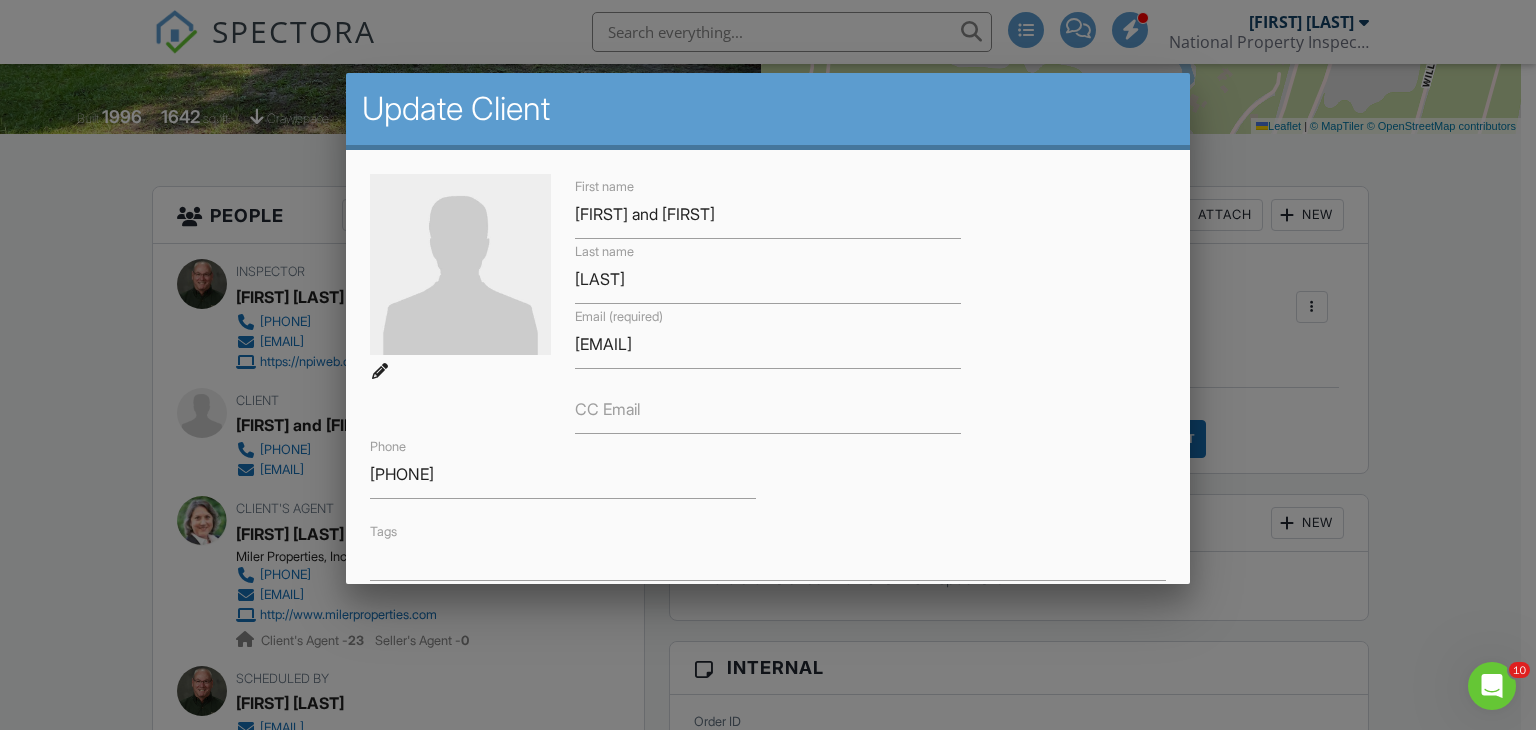 click at bounding box center [768, 356] 